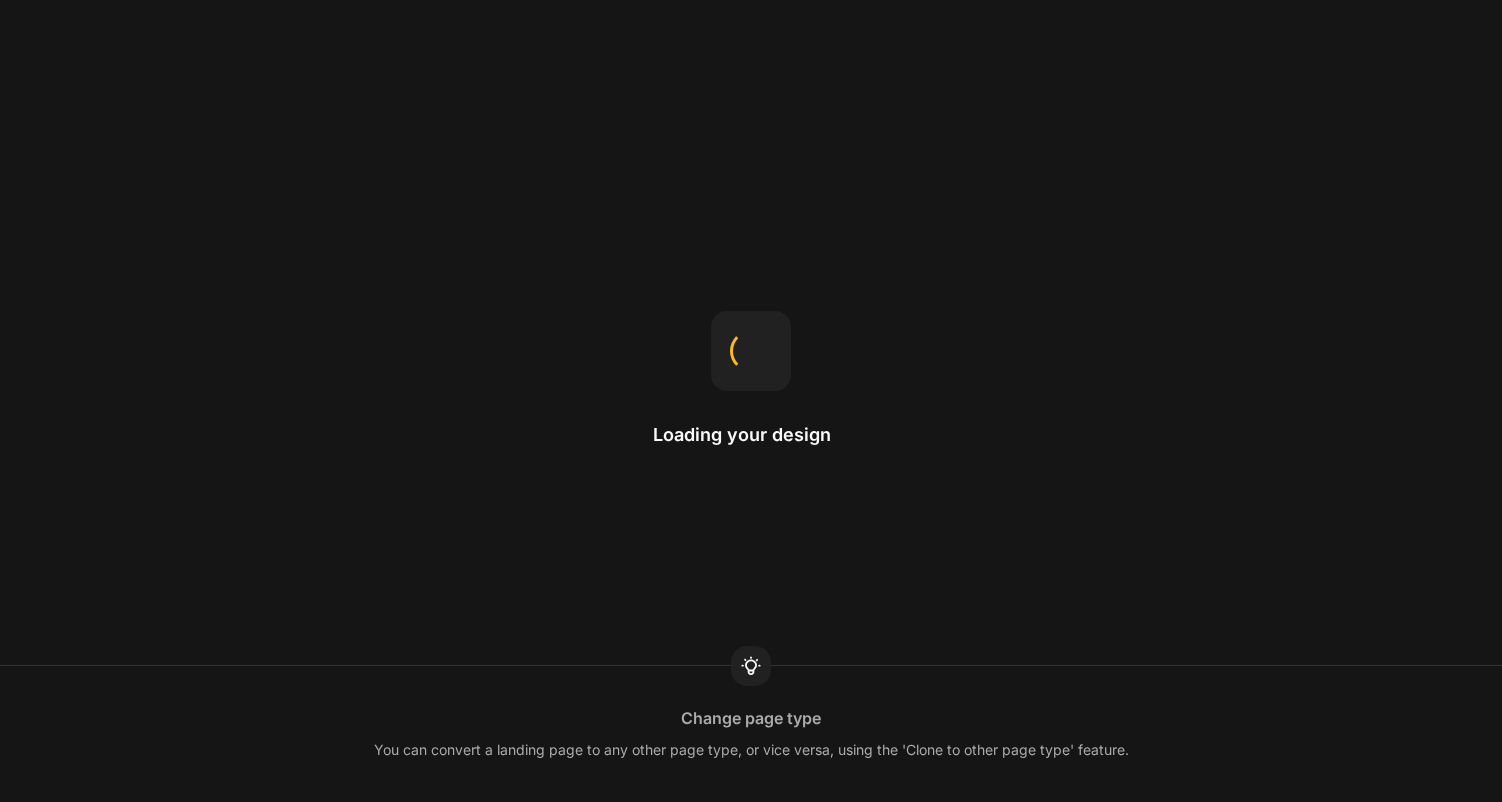 scroll, scrollTop: 0, scrollLeft: 0, axis: both 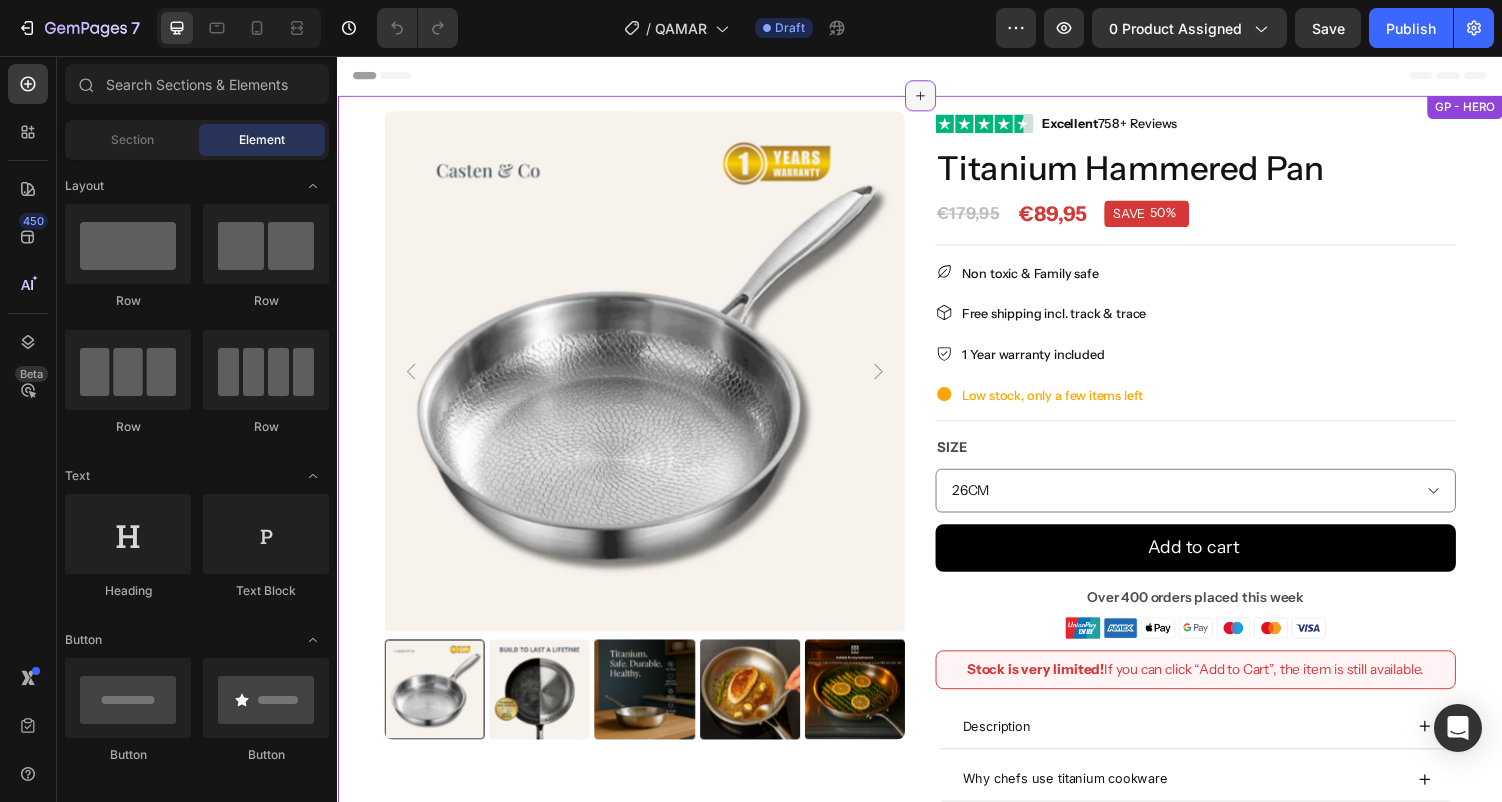 click 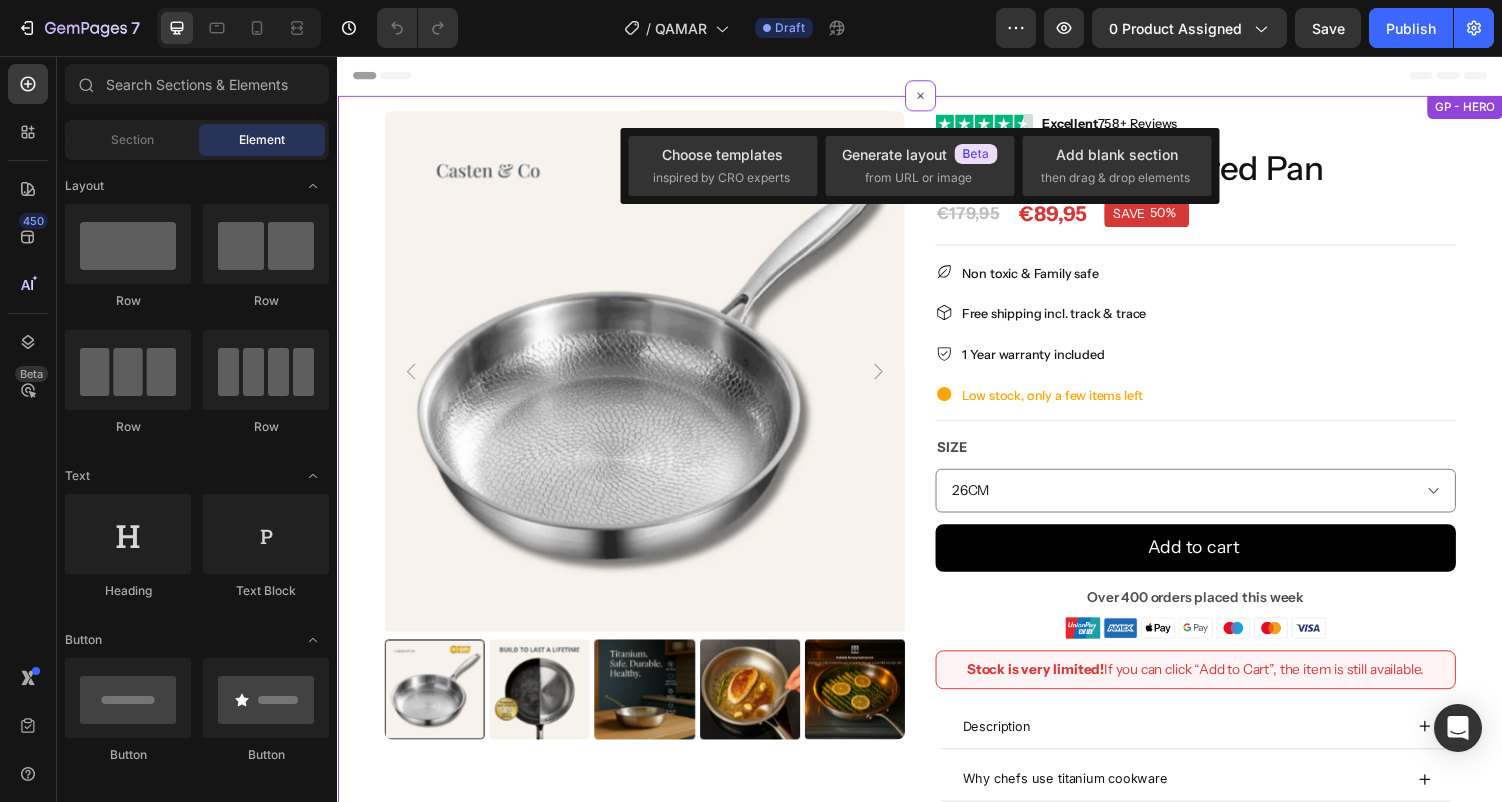 click on "Title Line
Non toxic & Family safe Item list
Free shipping incl. track & trace Item list
1 Year warranty included Item list
Low stock, only a few items left Item list                Title Line Size   26CM 28CM 30CM Product Variants & Swatches Add to cart Product Cart Button Over 400 orders placed this week Text Block Image" at bounding box center [1221, 459] 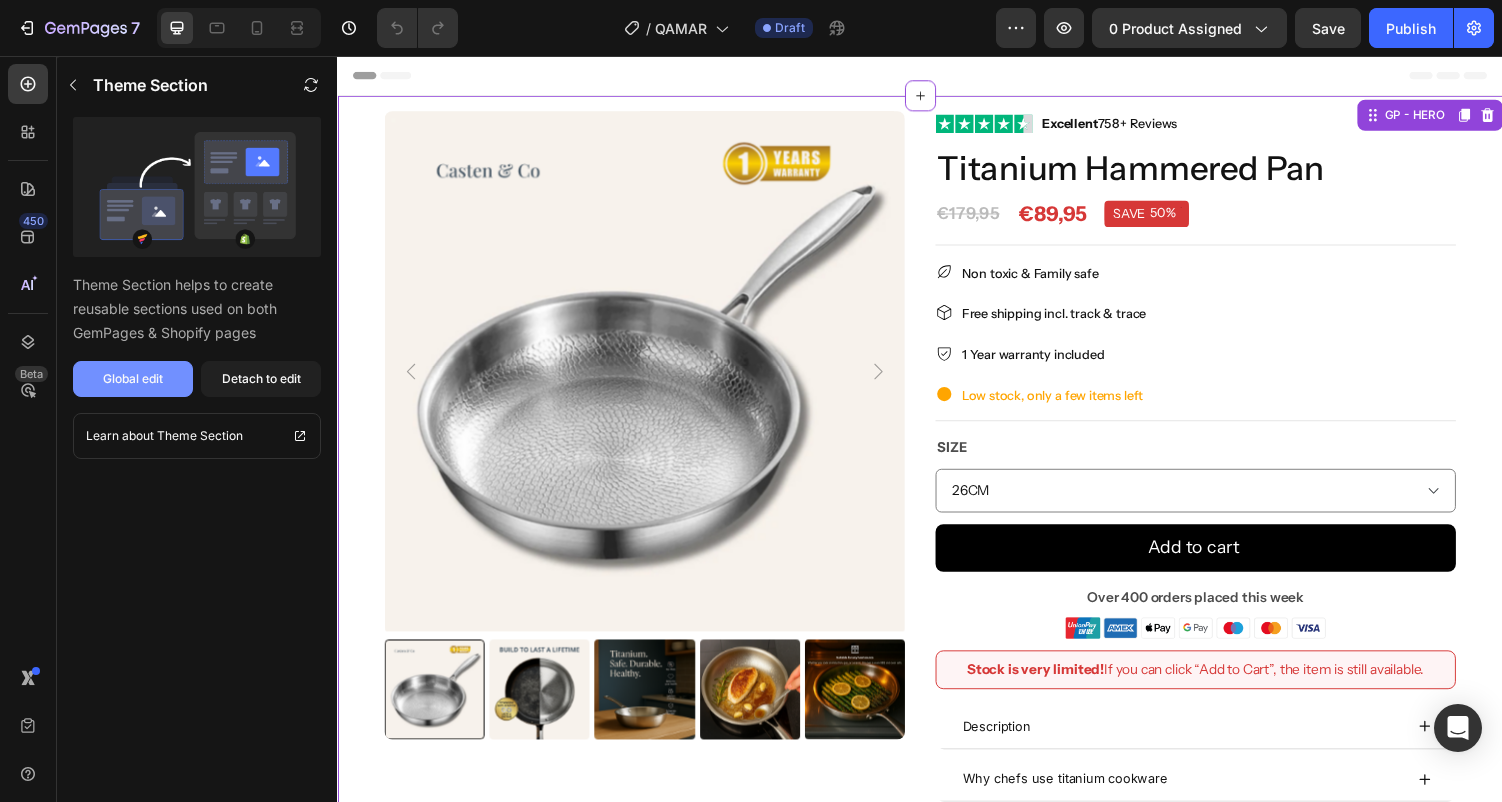 click on "Global edit" at bounding box center (133, 379) 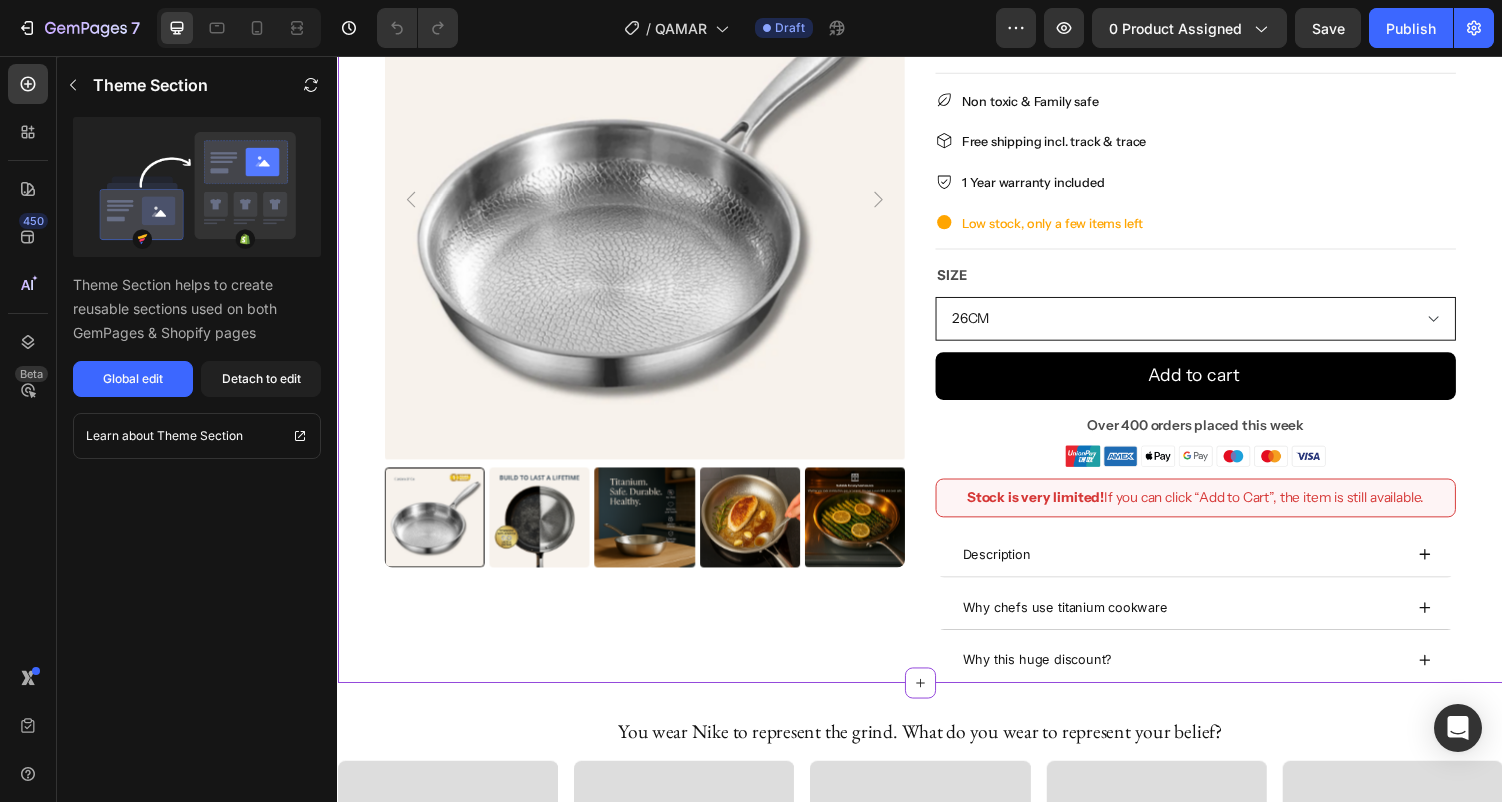 scroll, scrollTop: 0, scrollLeft: 0, axis: both 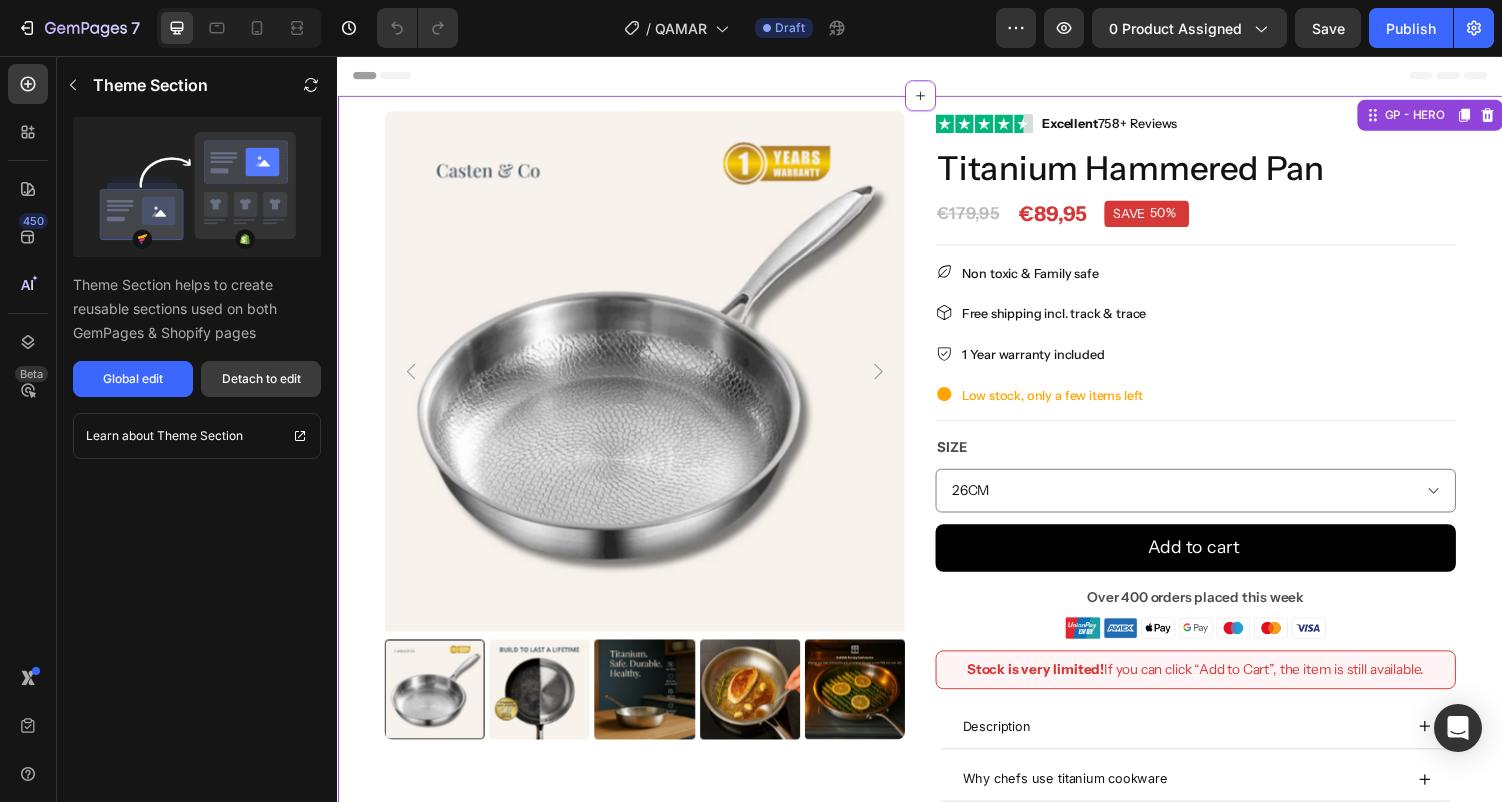 click on "Detach to edit" at bounding box center [261, 379] 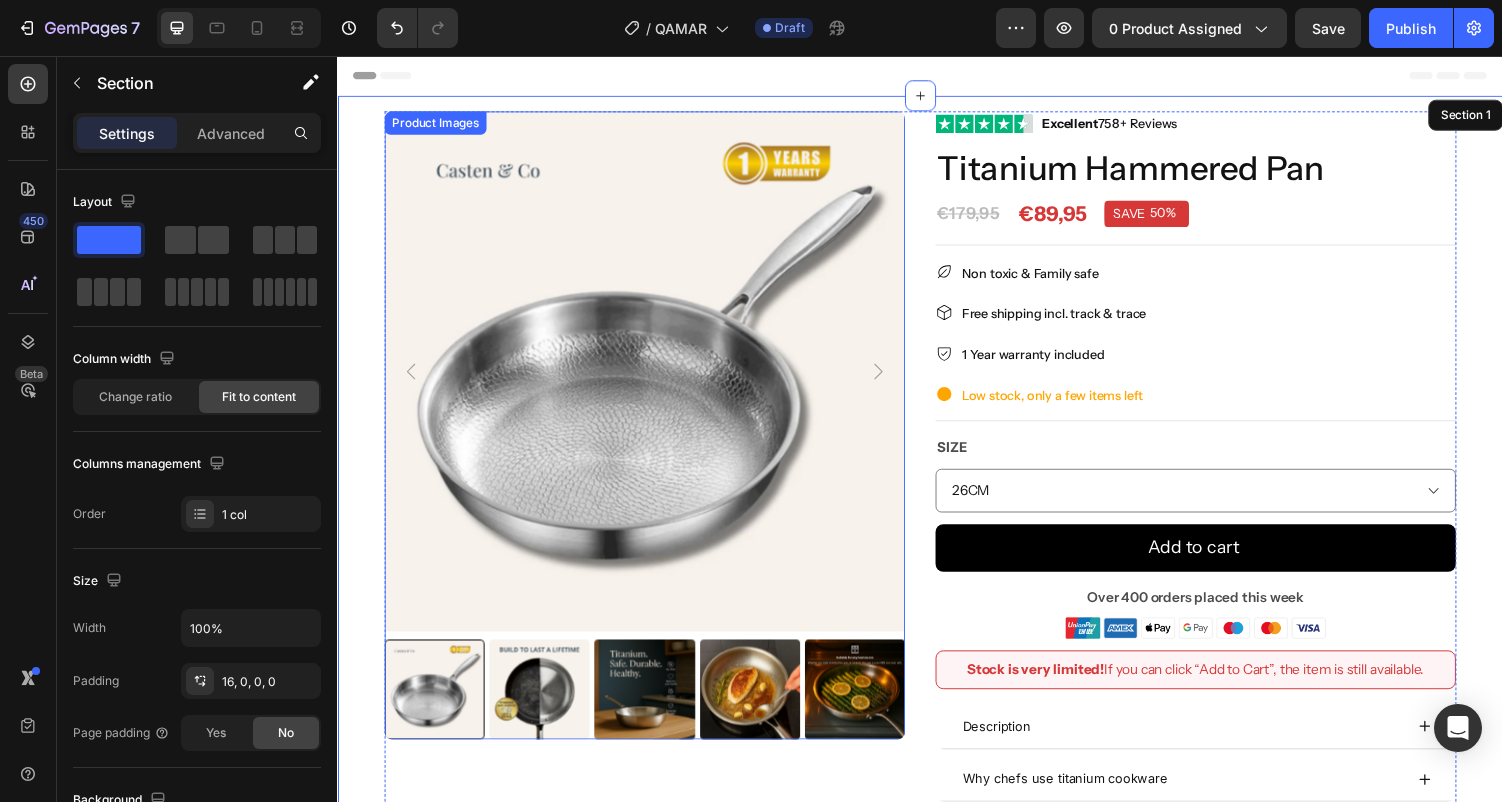 click at bounding box center (653, 381) 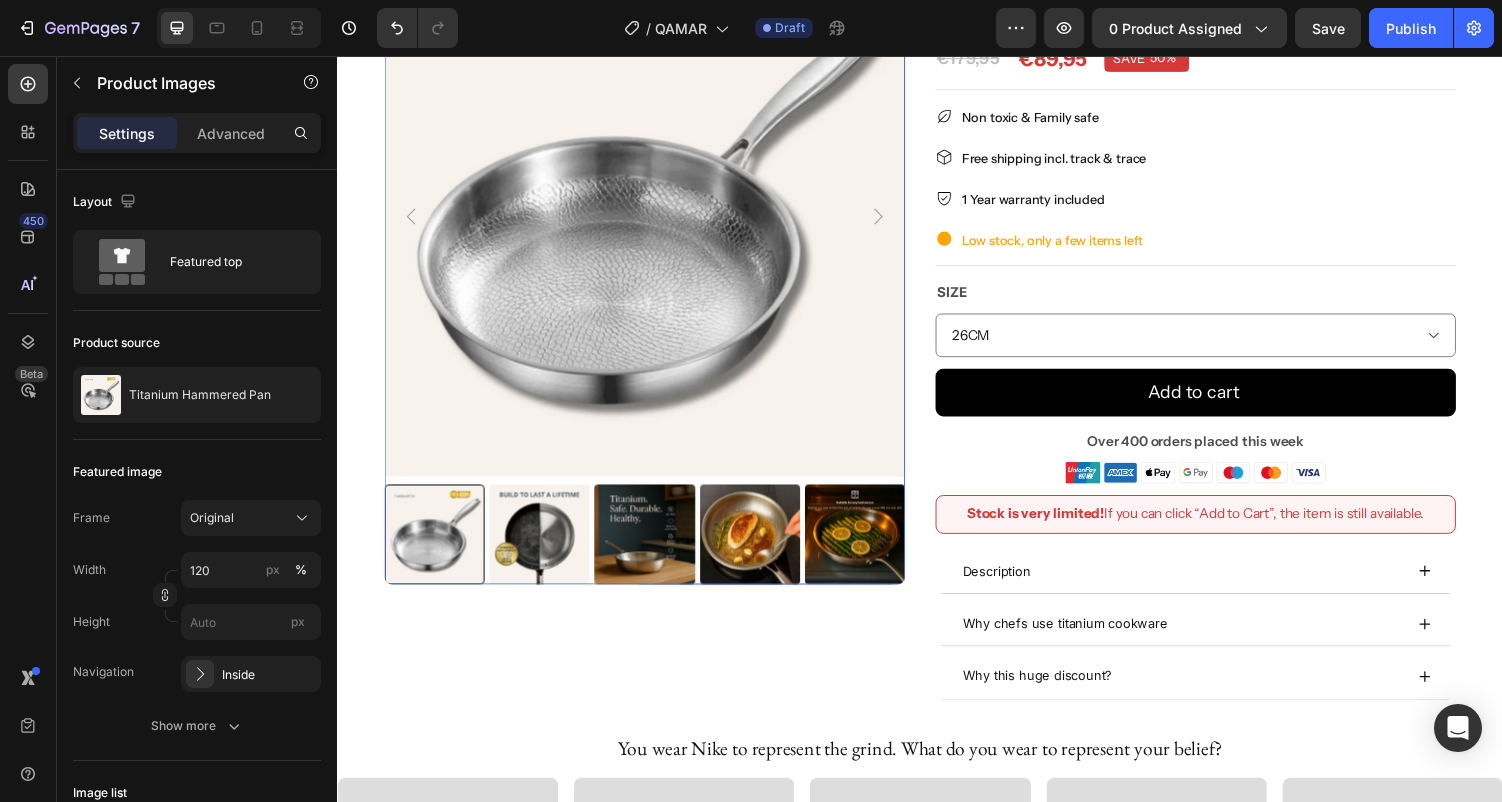scroll, scrollTop: 0, scrollLeft: 0, axis: both 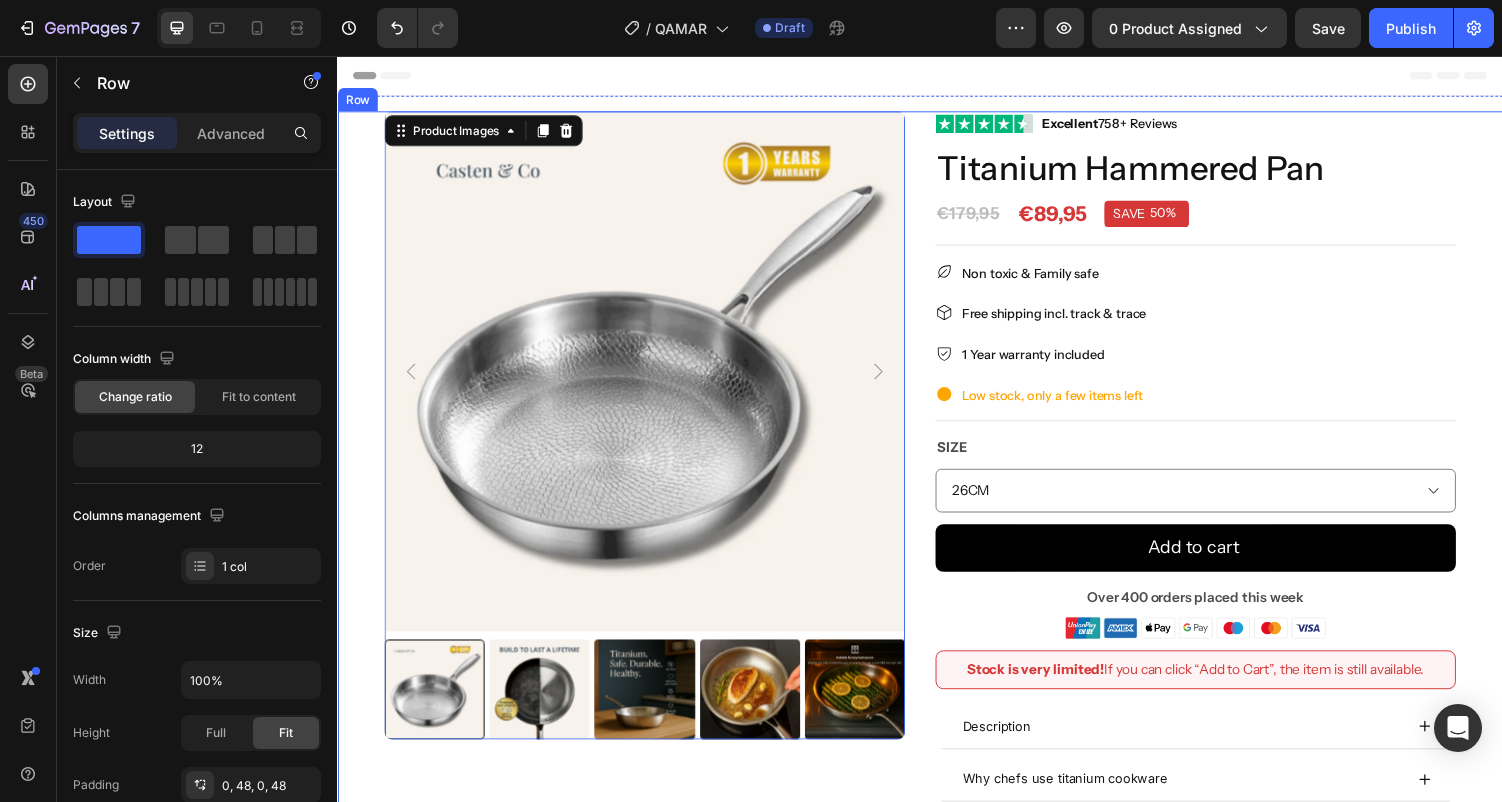 click on "Product Images   16 Image Excellent  758+ Reviews Text block Row Titanium Hammered Pan Product Title €89,95 Price Price €179,95 Price Price SAVE 50% Discount Tag Row Row                Title Line
Non toxic & Family safe Item list
Free shipping incl. track & trace Item list
1 Year warranty included Item list
Low stock, only a few items left Item list                Title Line Size   26CM 28CM 30CM Product Variants & Swatches Add to cart Product Cart Button Over 400 orders placed this week Text Block Image Row Stock is very limited!  If you can click “Add to Cart”, the item is still available. Text Block Row
Description
Why chefs use titanium cookware
Why this huge discount? Accordion Product Row" at bounding box center [937, 496] 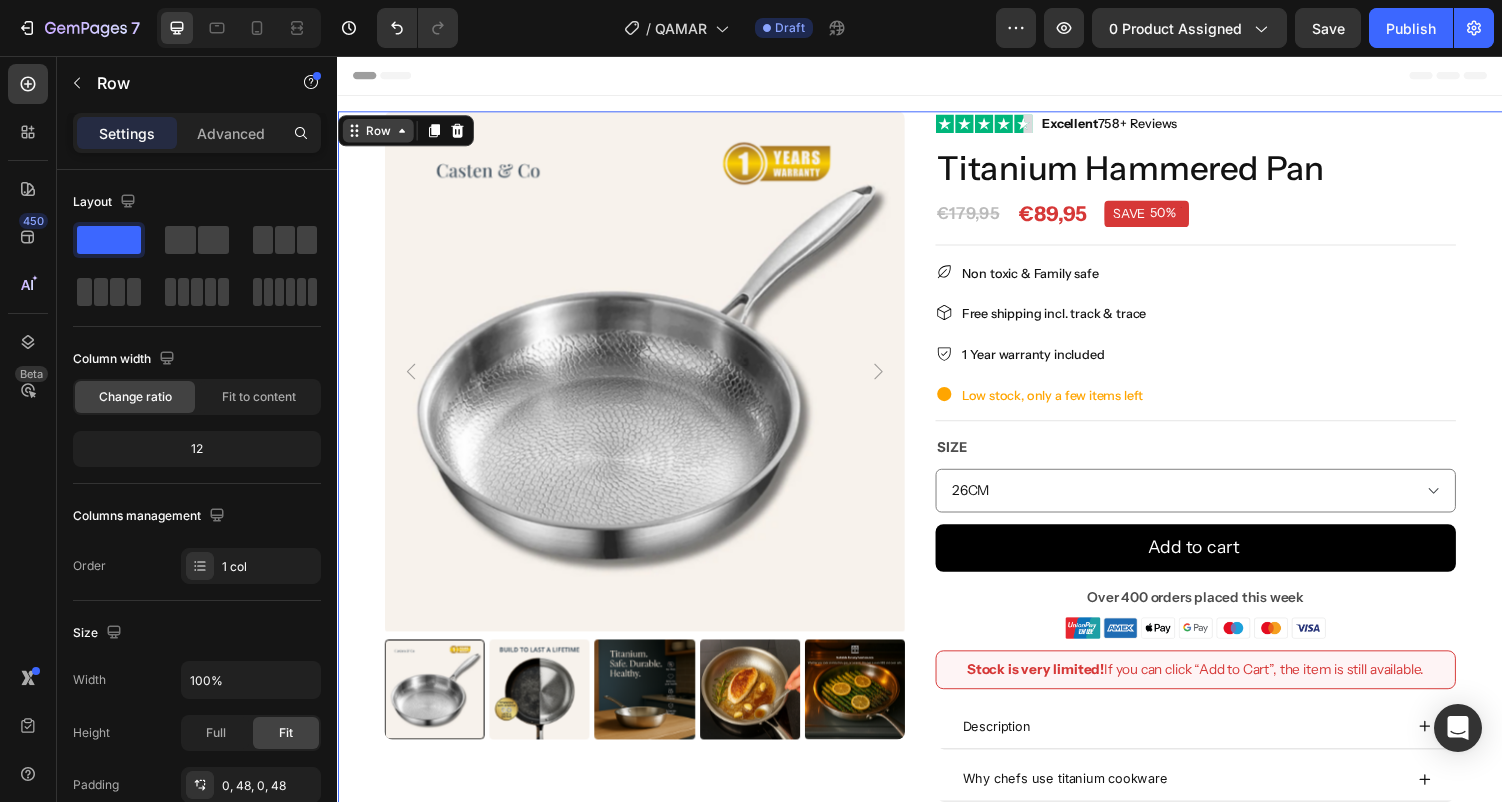click on "Row" at bounding box center [378, 133] 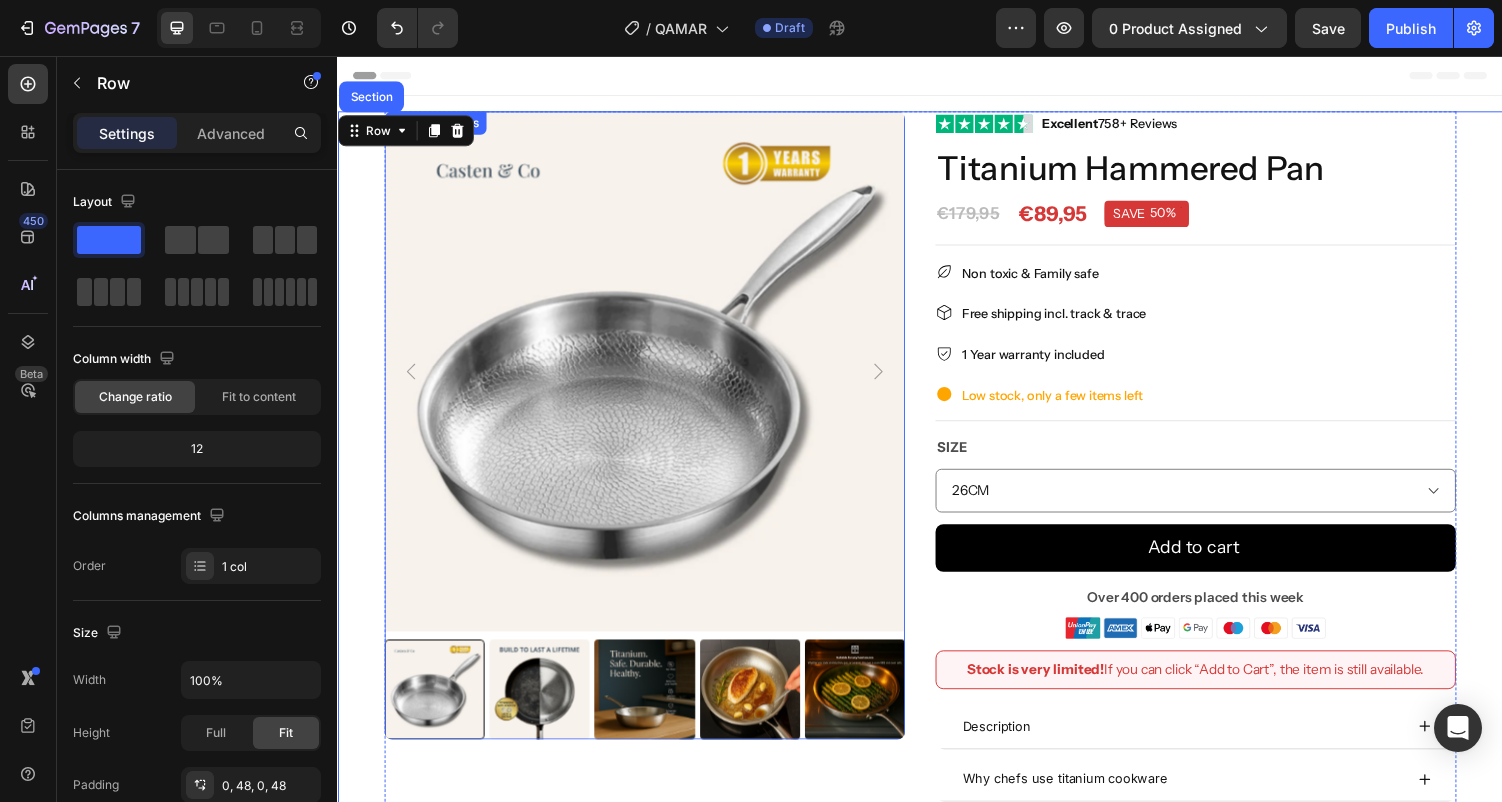 click at bounding box center [653, 381] 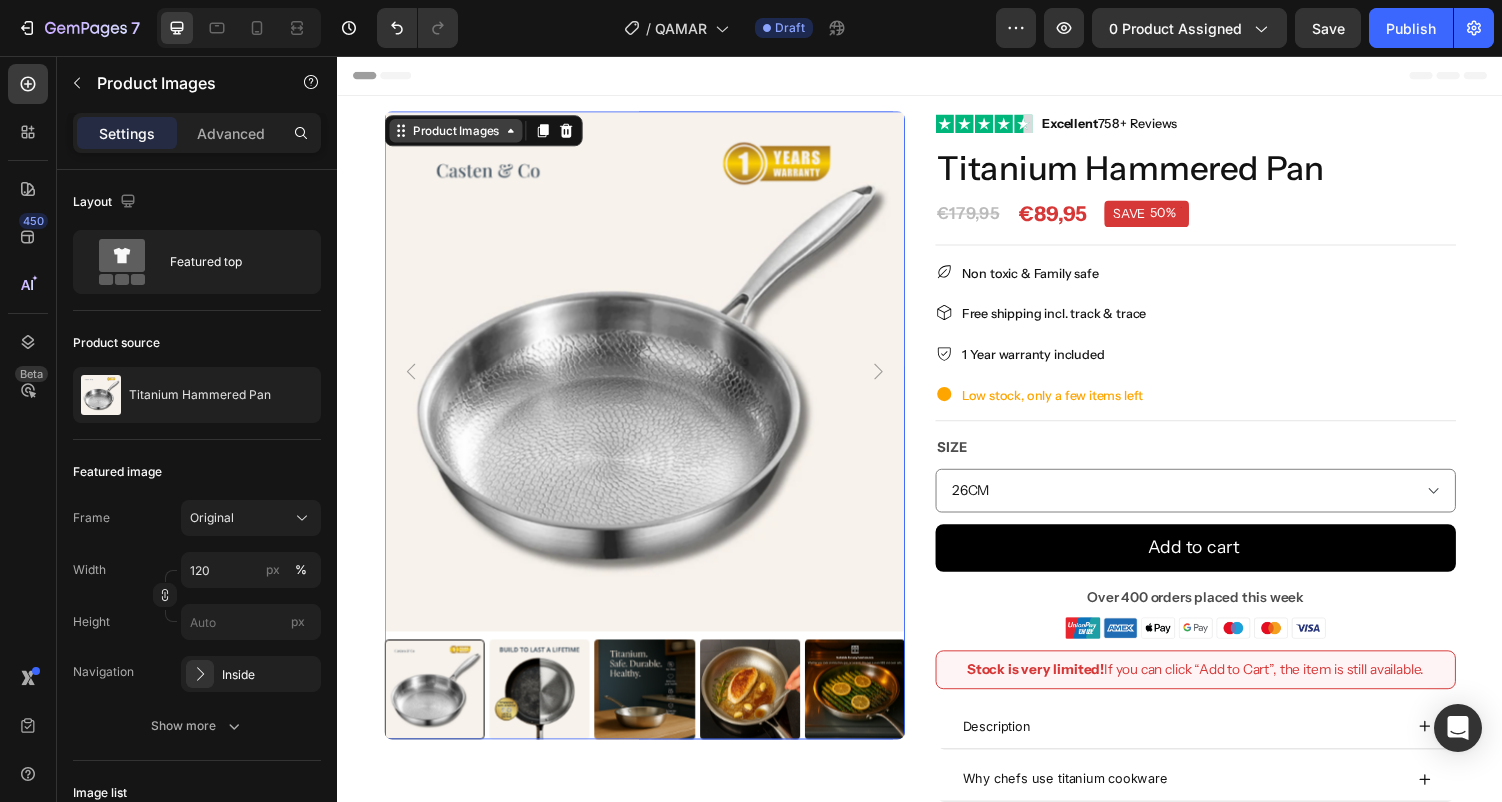 click on "Product Images" at bounding box center (458, 133) 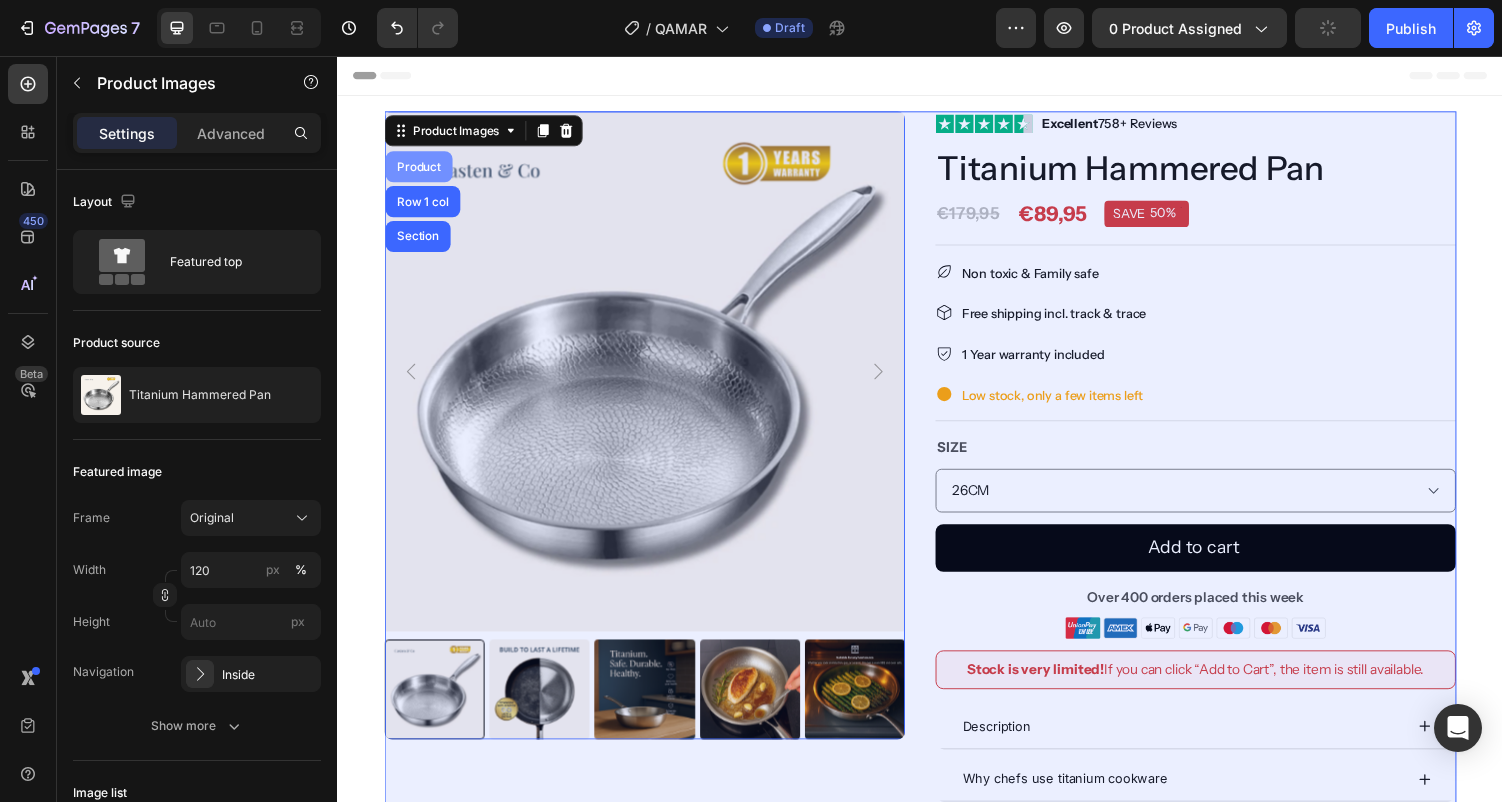 click on "Product" at bounding box center (420, 170) 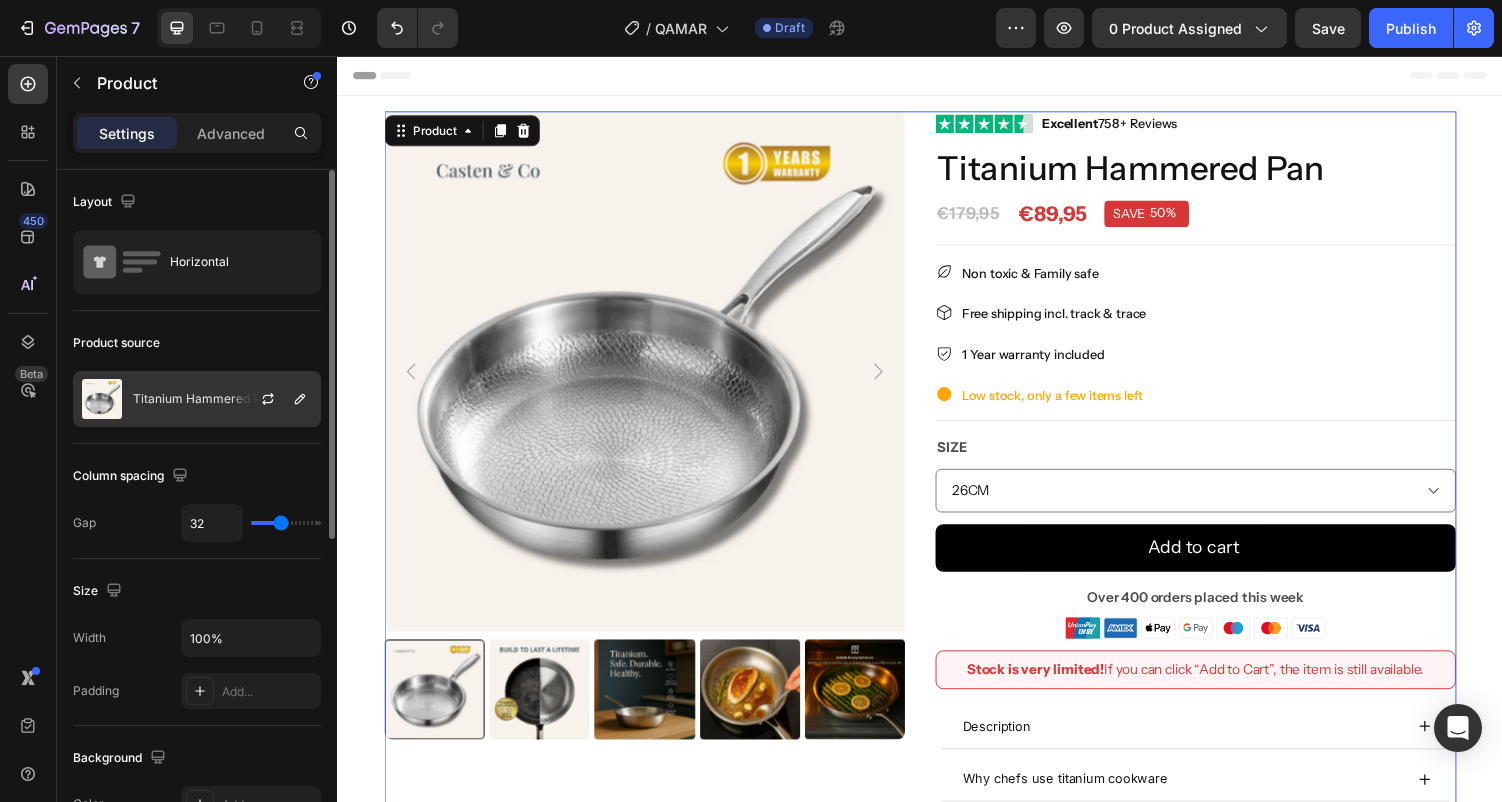 click at bounding box center [276, 399] 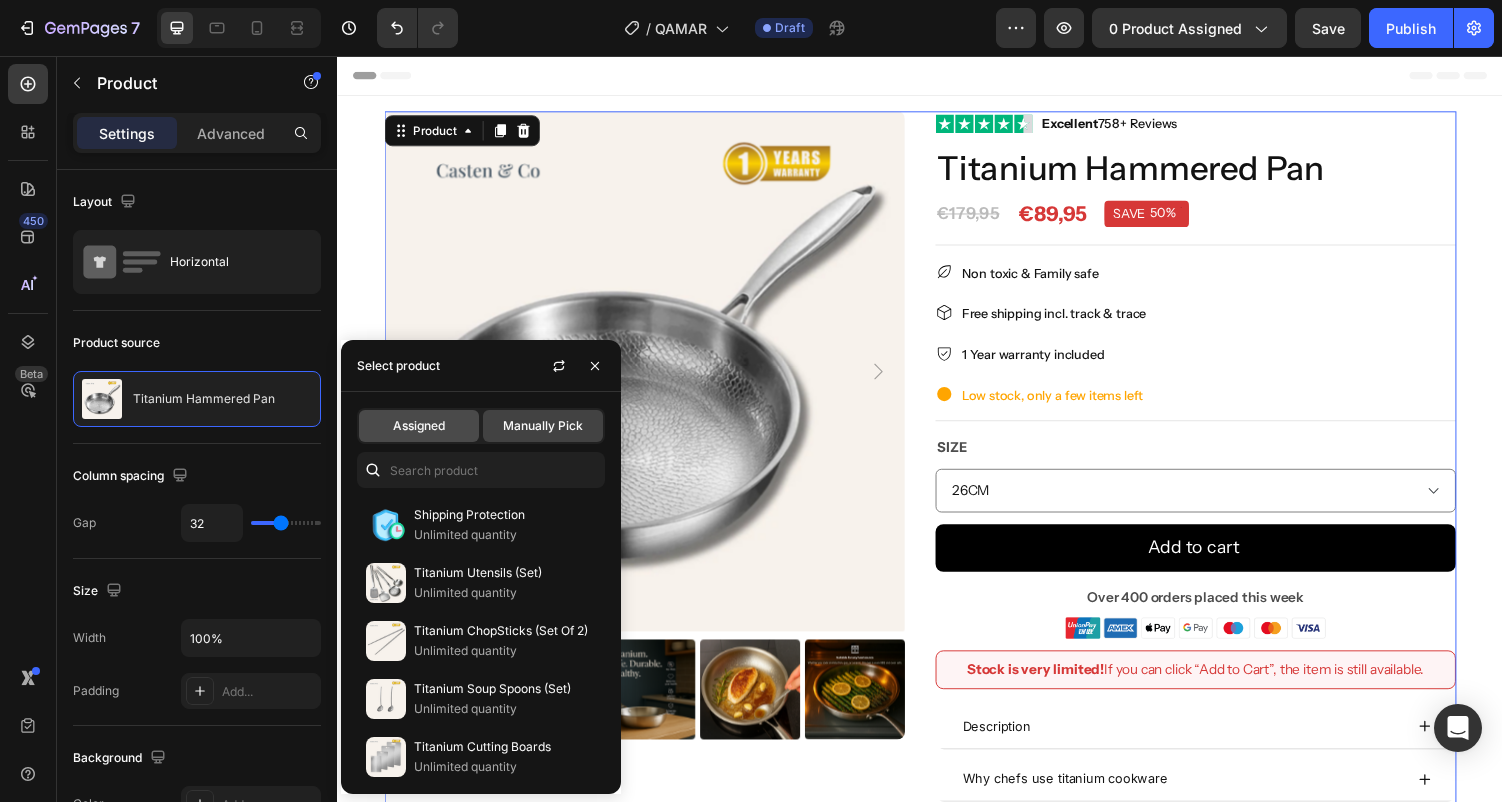 click on "Assigned" 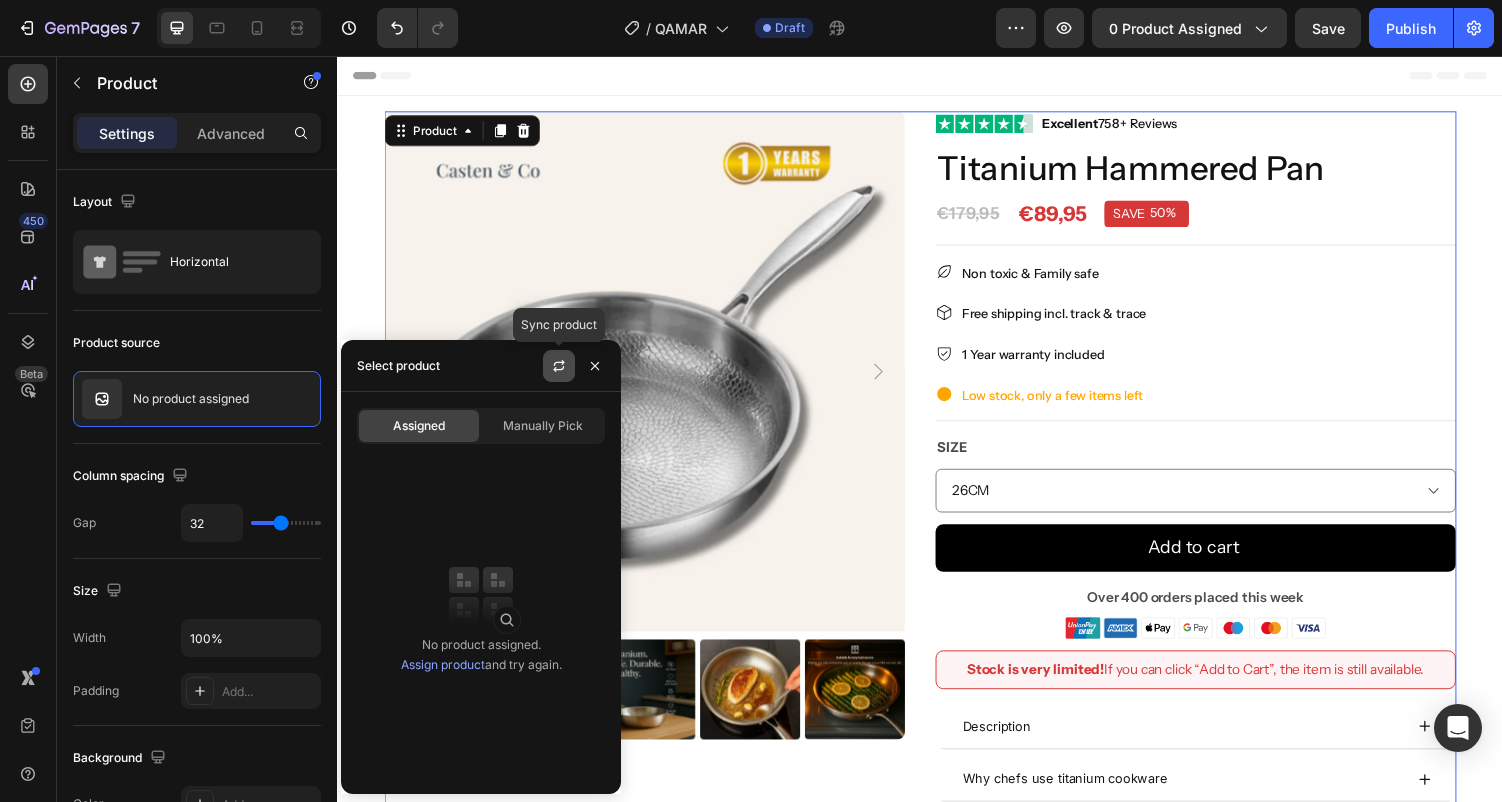 click 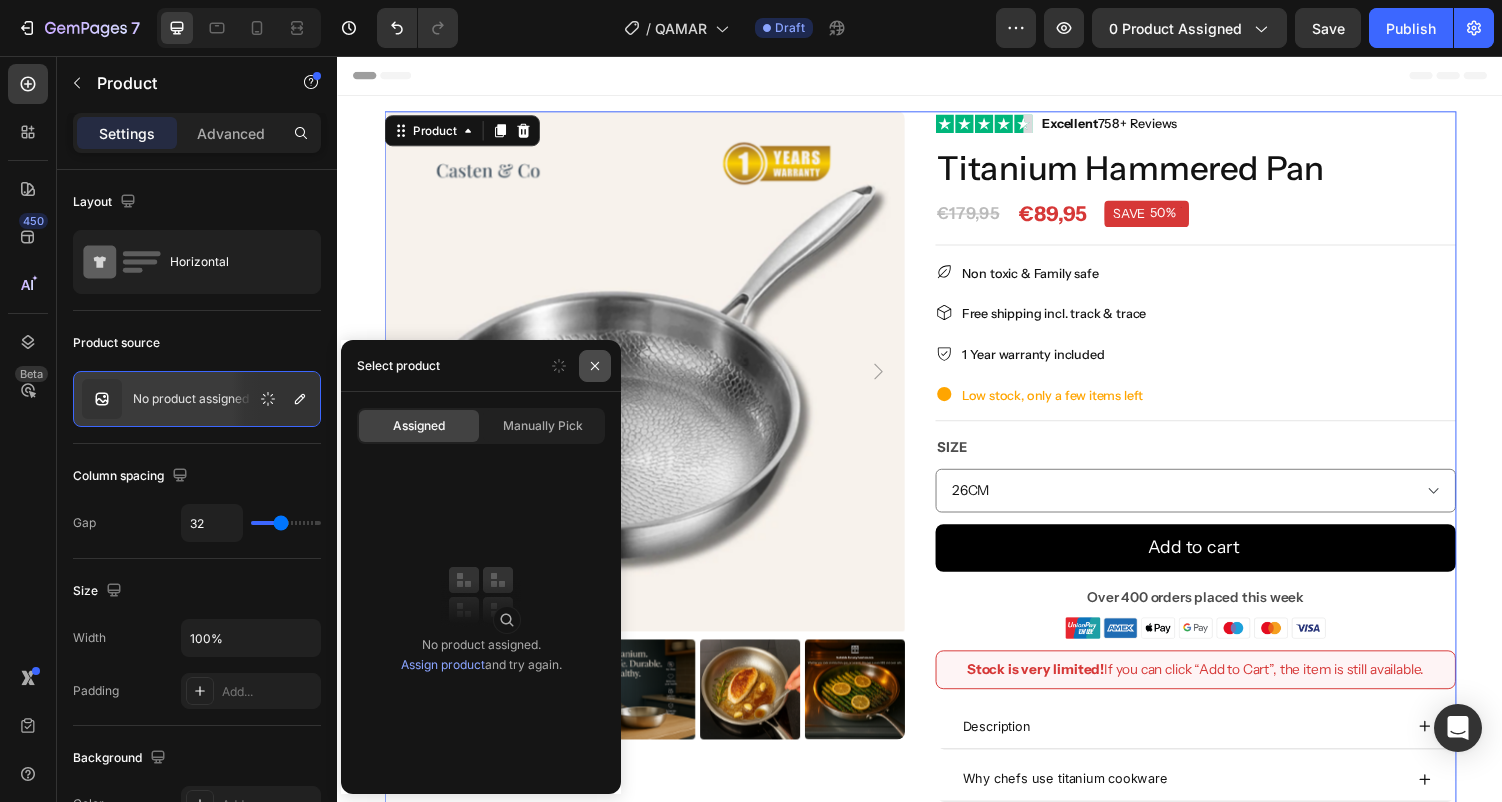 click 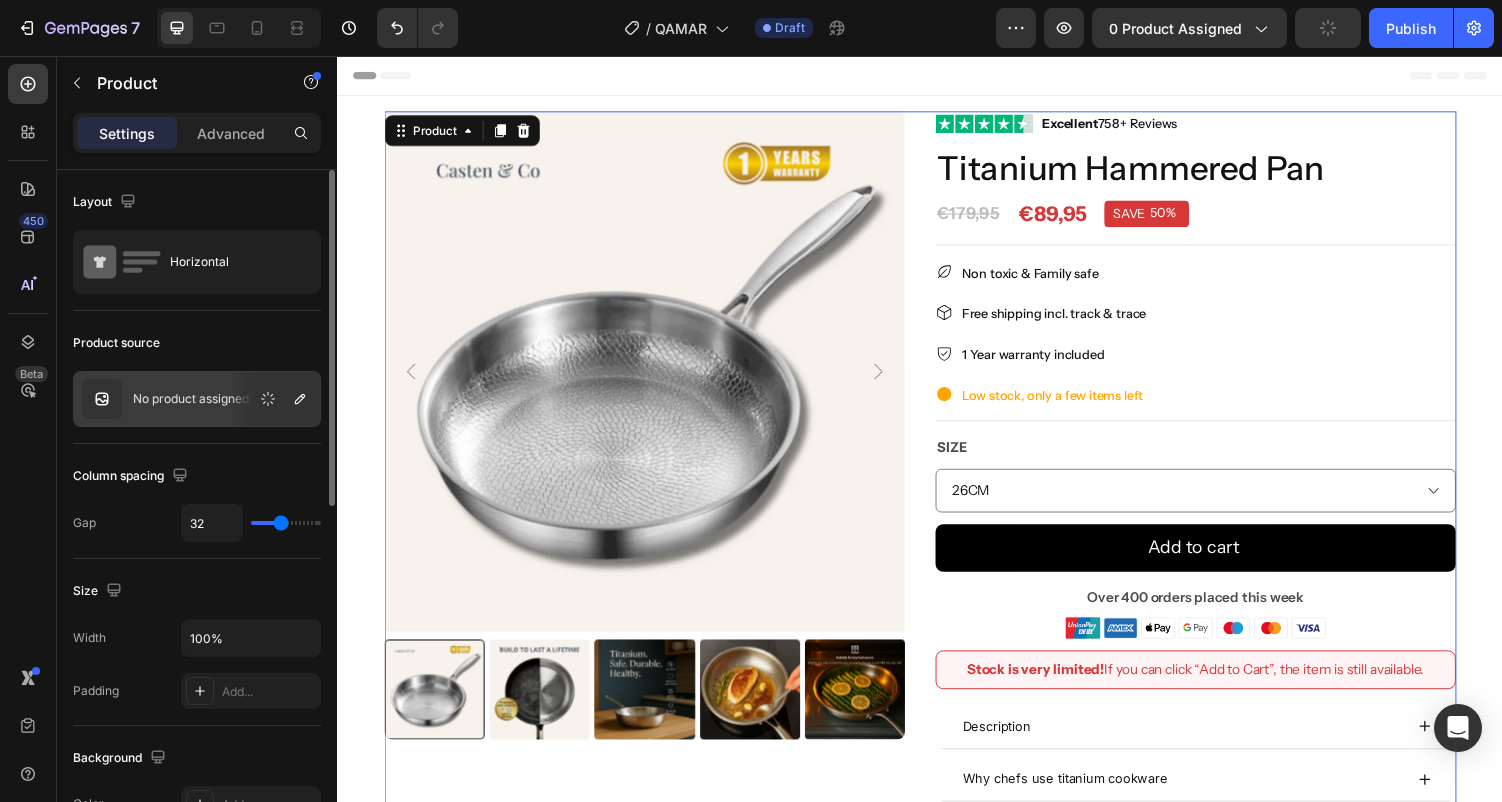 click on "Product source" at bounding box center [197, 343] 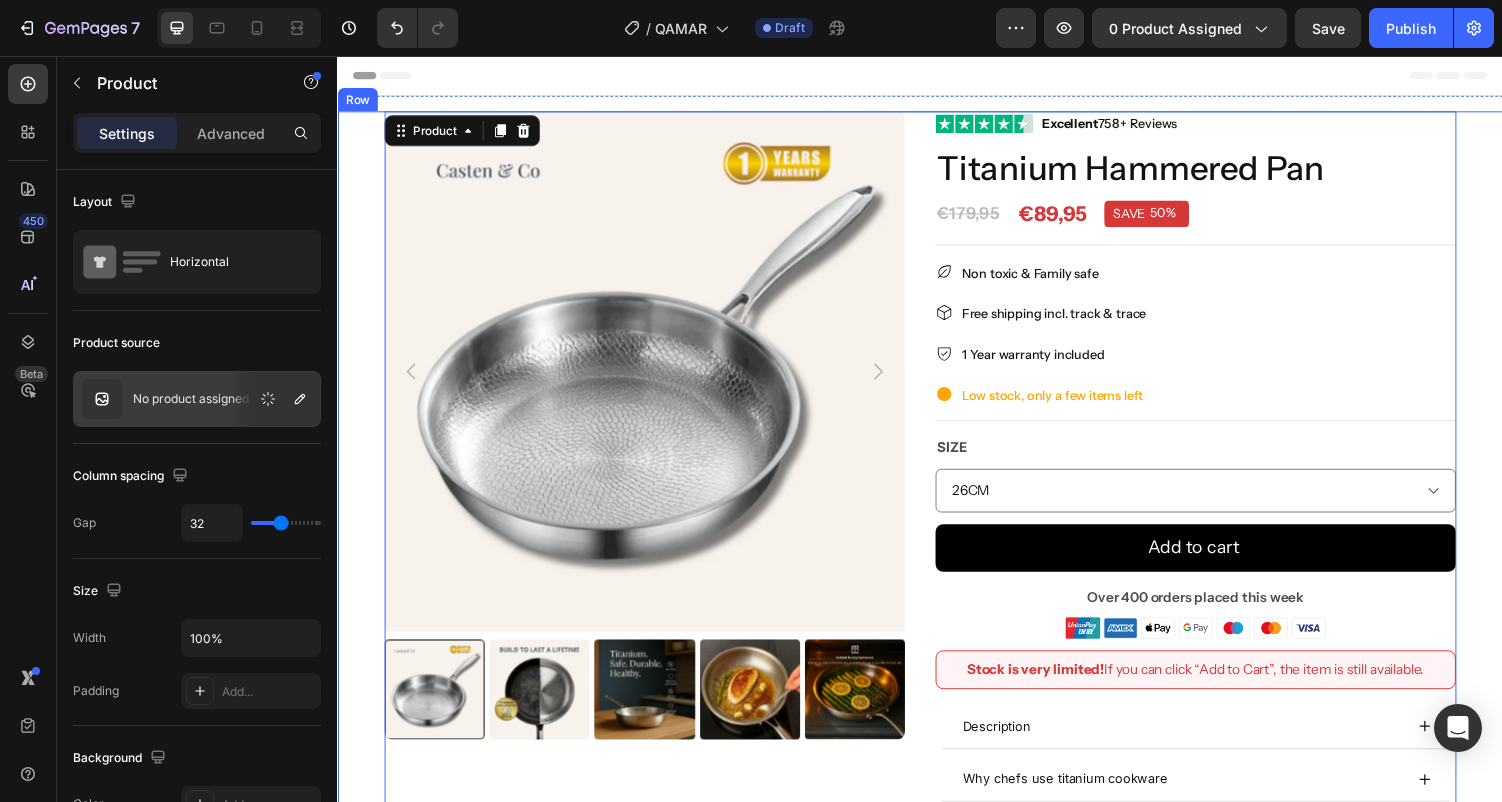 click on "Product Images Image Excellent  758+ Reviews Text block Row Titanium Hammered Pan Product Title €89,95 Price Price €179,95 Price Price SAVE 50% Discount Tag Row Row                Title Line
Non toxic & Family safe Item list
Free shipping incl. track & trace Item list
1 Year warranty included Item list
Low stock, only a few items left Item list                Title Line Size   26CM 28CM 30CM Product Variants & Swatches Add to cart Product Cart Button Over 400 orders placed this week Text Block Image Row Stock is very limited!  If you can click “Add to Cart”, the item is still available. Text Block Row
Description
Why chefs use titanium cookware
Why this huge discount? Accordion Product   0 Row" at bounding box center [937, 496] 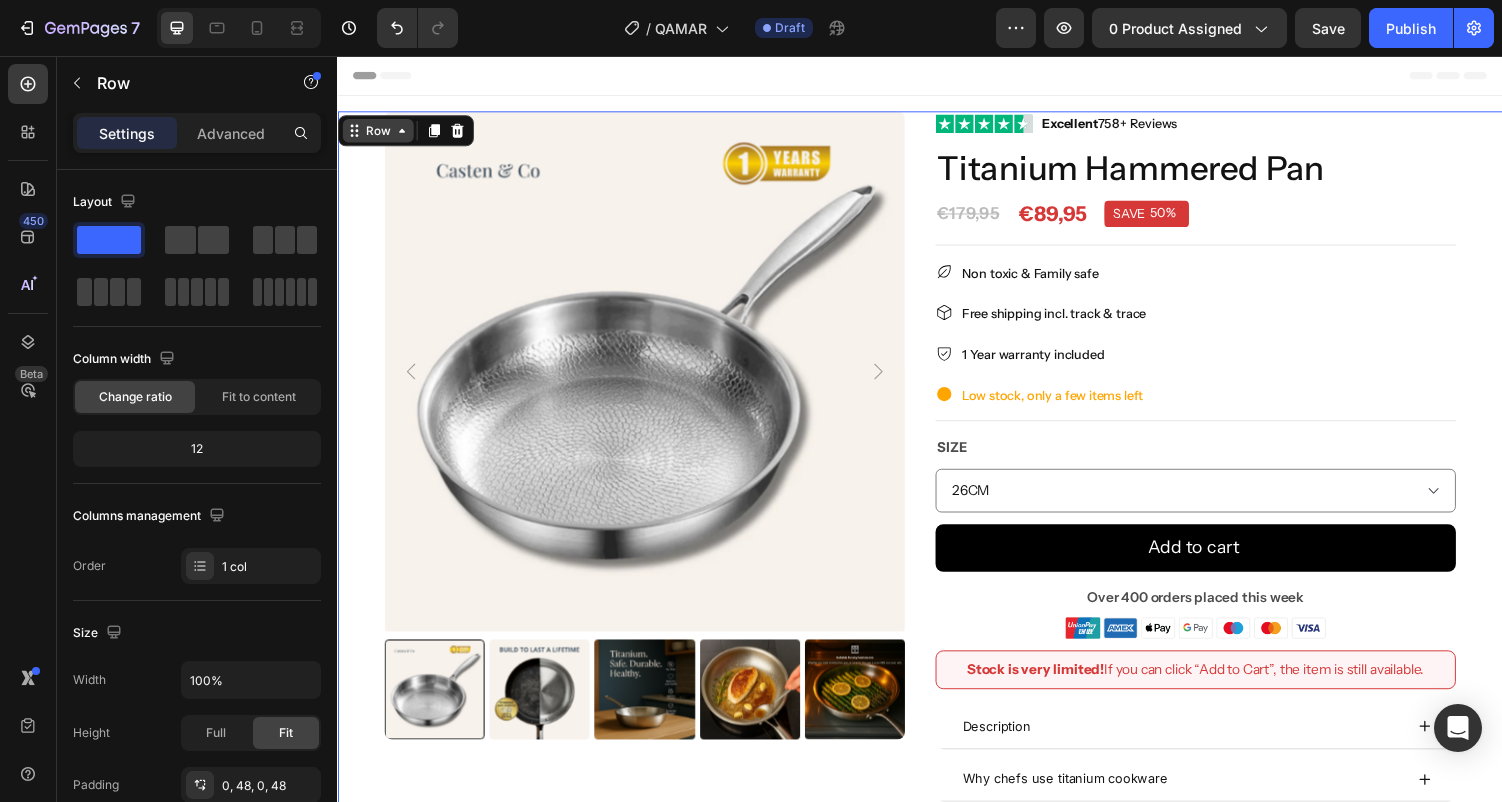 click on "Row" at bounding box center (378, 133) 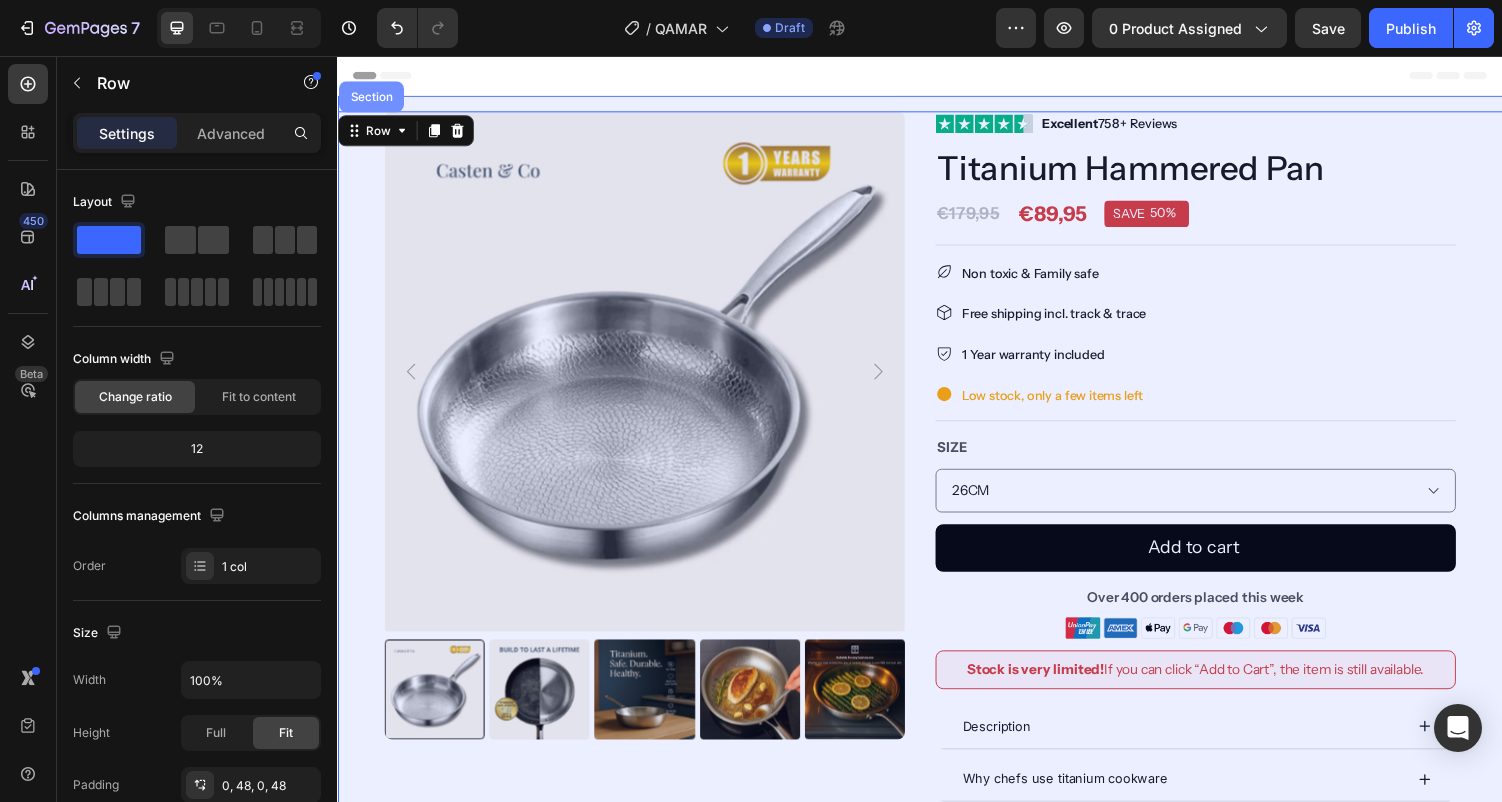 click on "Section" at bounding box center [371, 98] 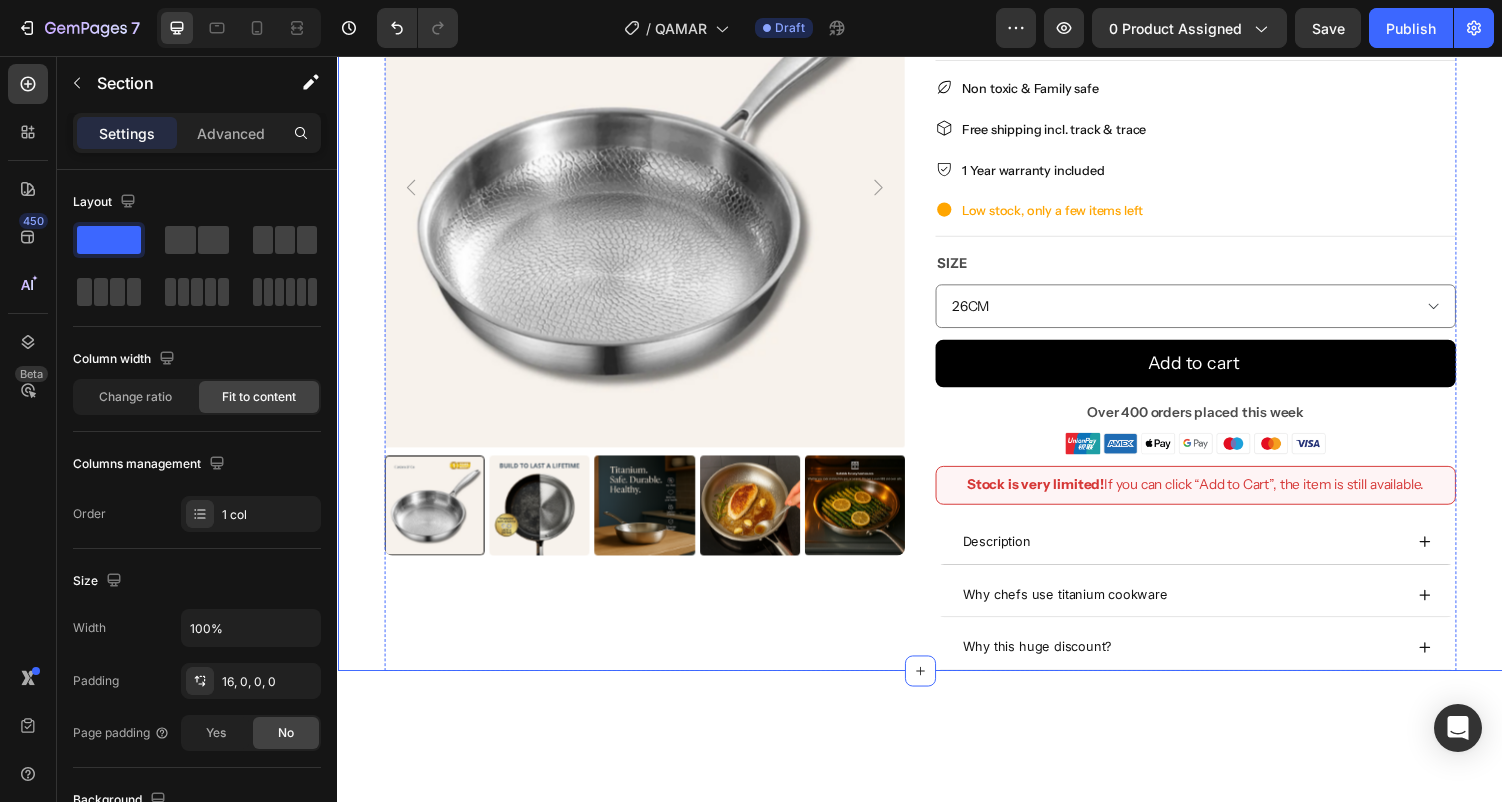 scroll, scrollTop: 0, scrollLeft: 0, axis: both 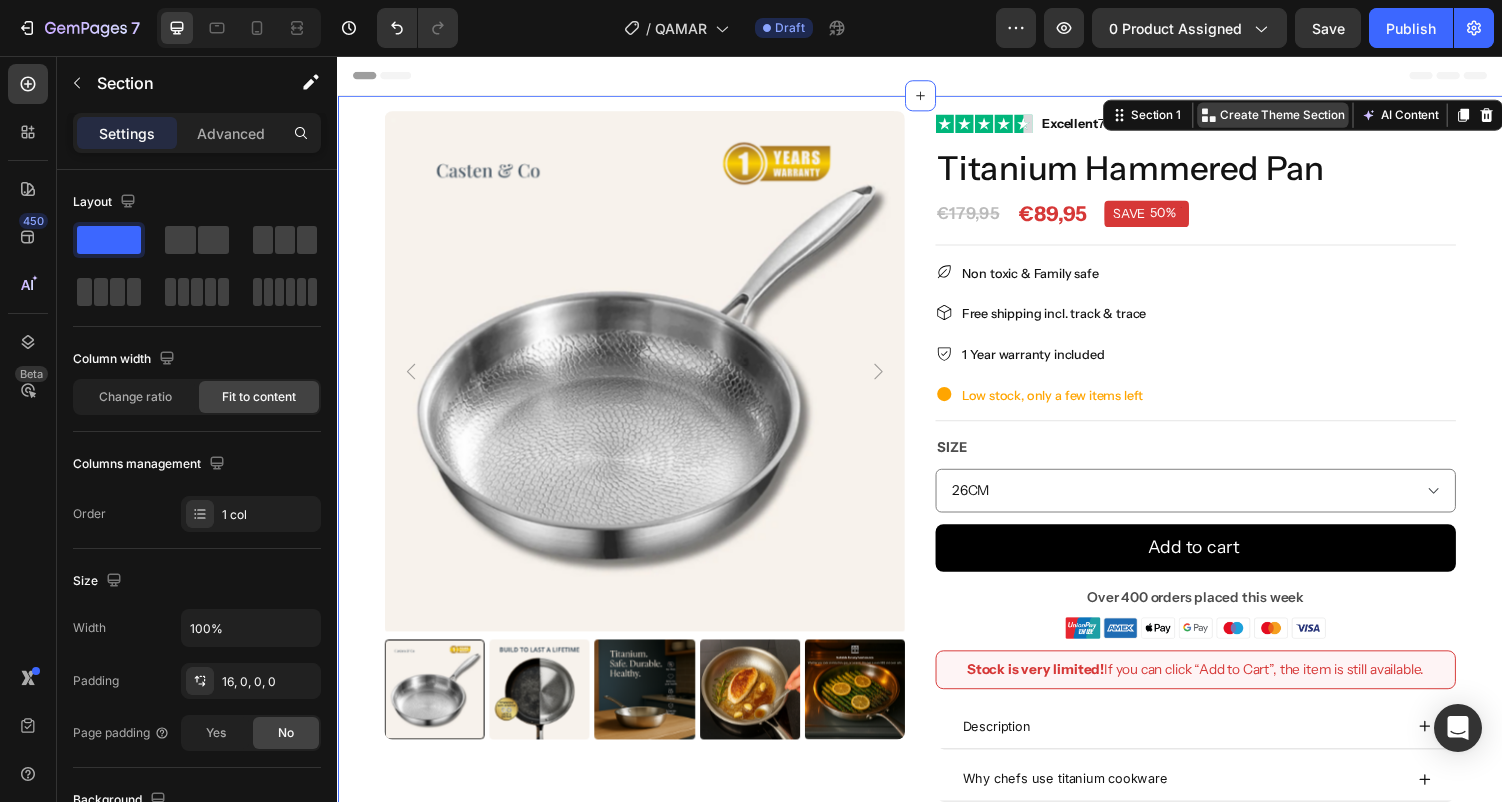 click on "Create Theme Section" at bounding box center (1310, 117) 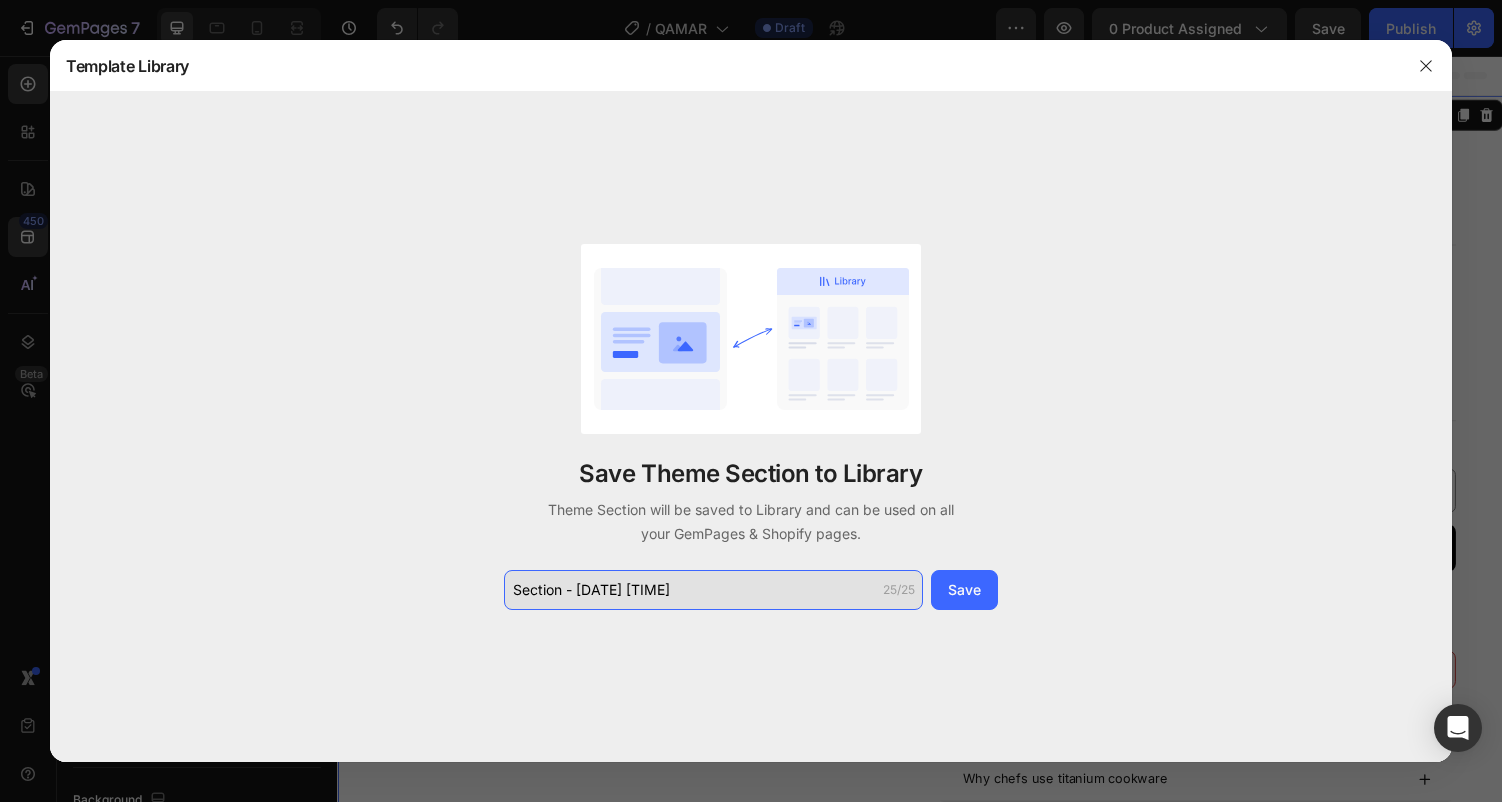 click on "Section - Aug 03 22:50:29" 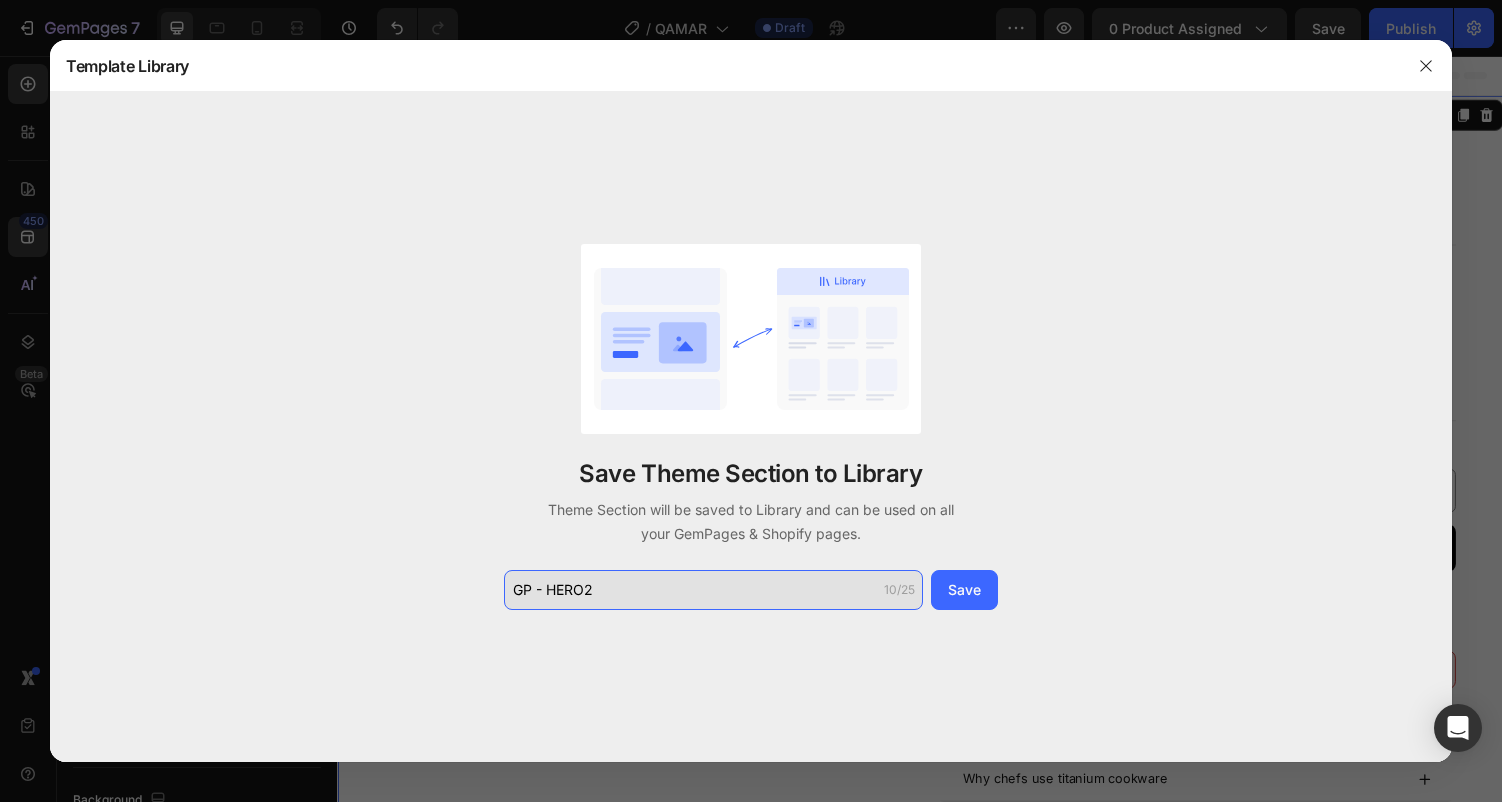 click on "GP - HERO2" 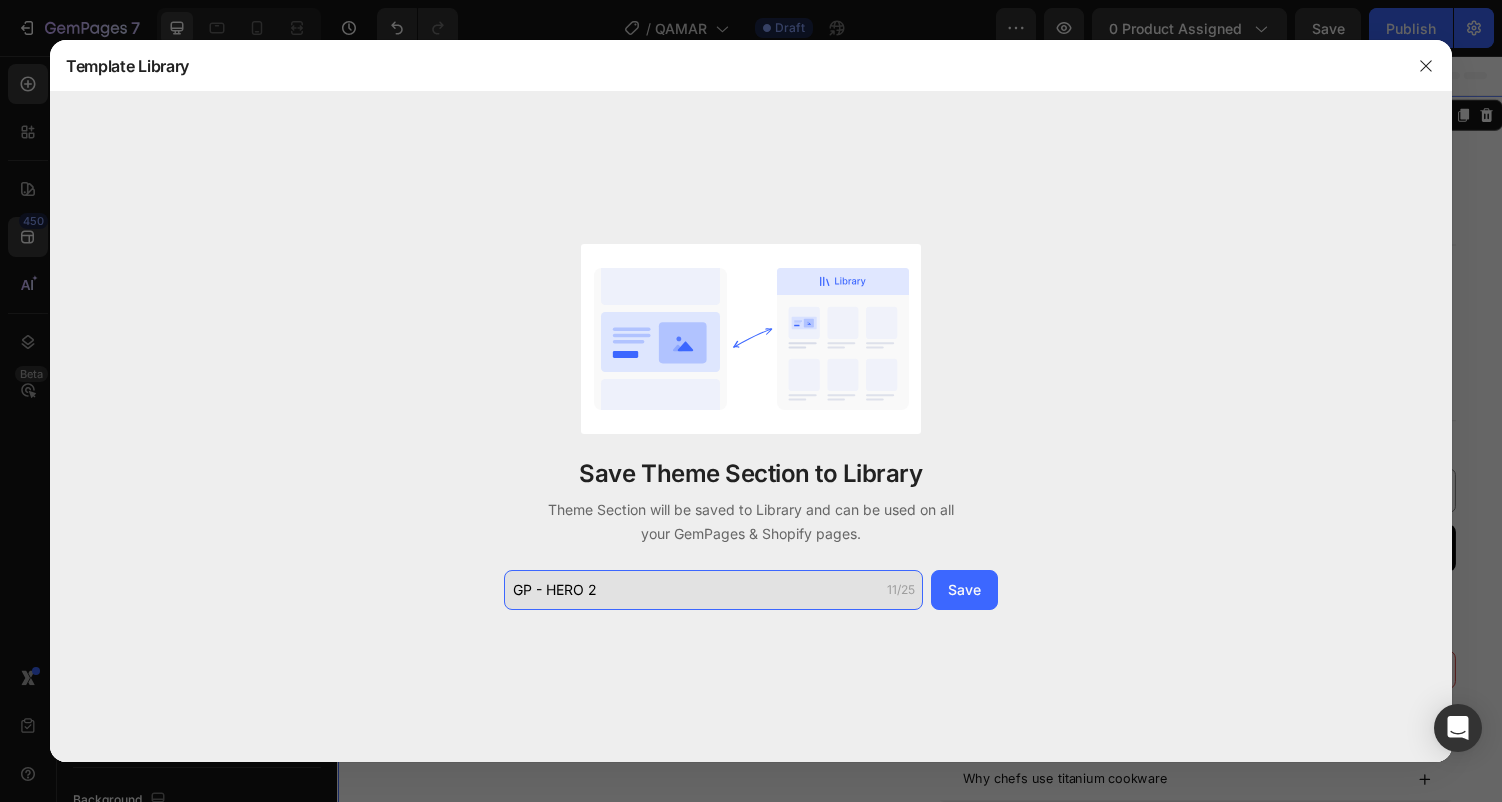 click on "GP - HERO 2" 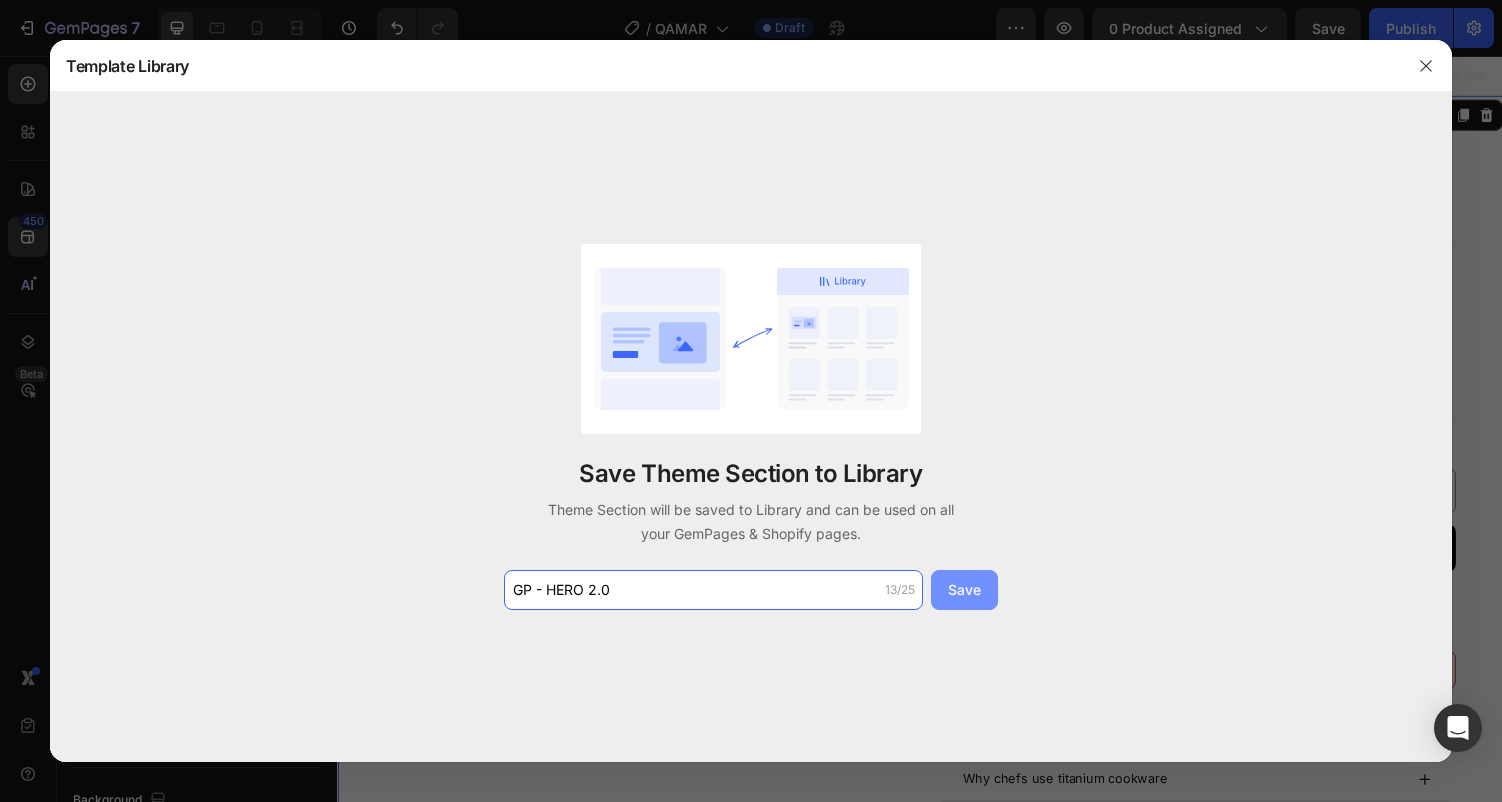 type on "GP - HERO 2.0" 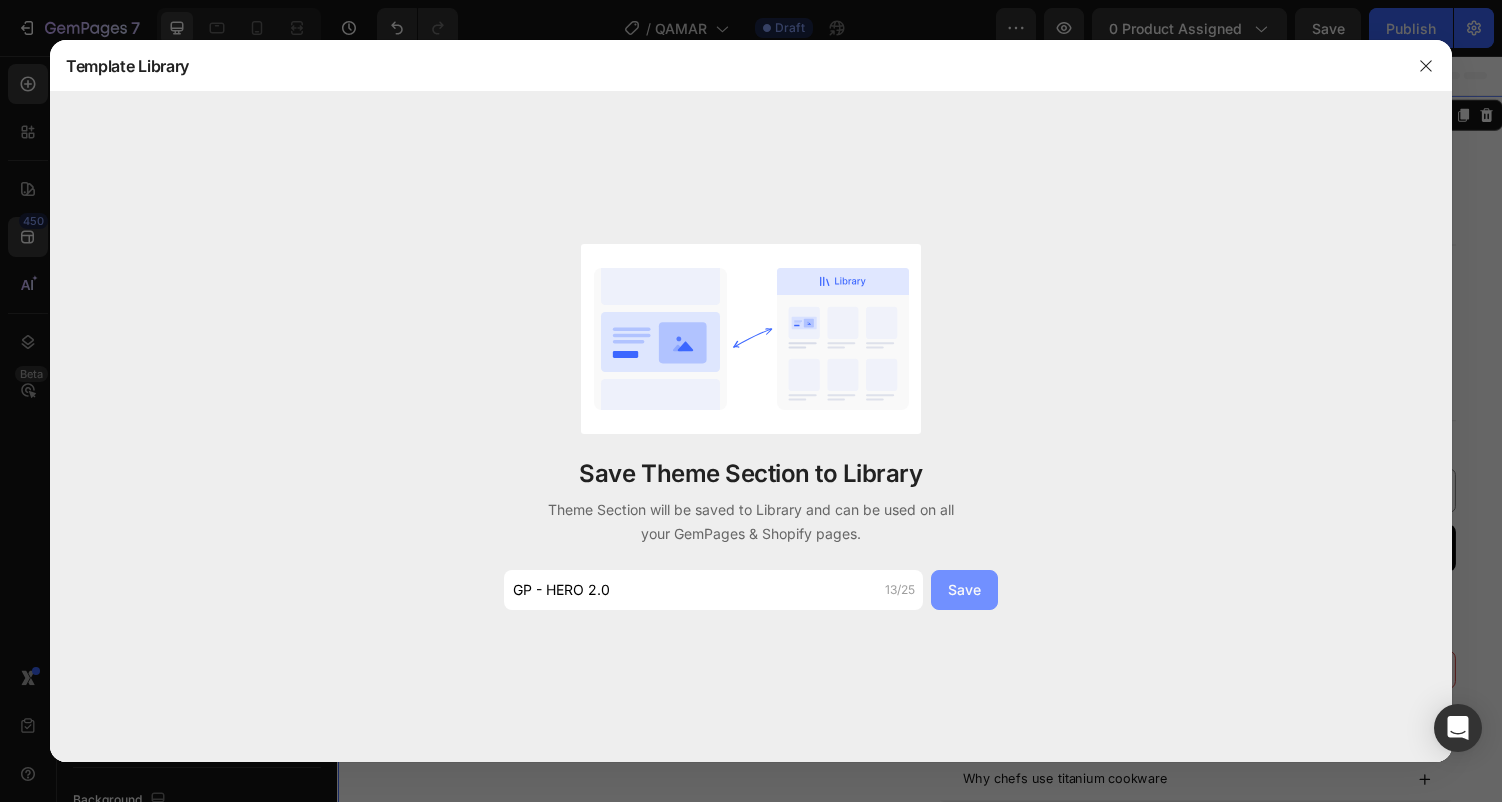 click on "Save" at bounding box center [964, 589] 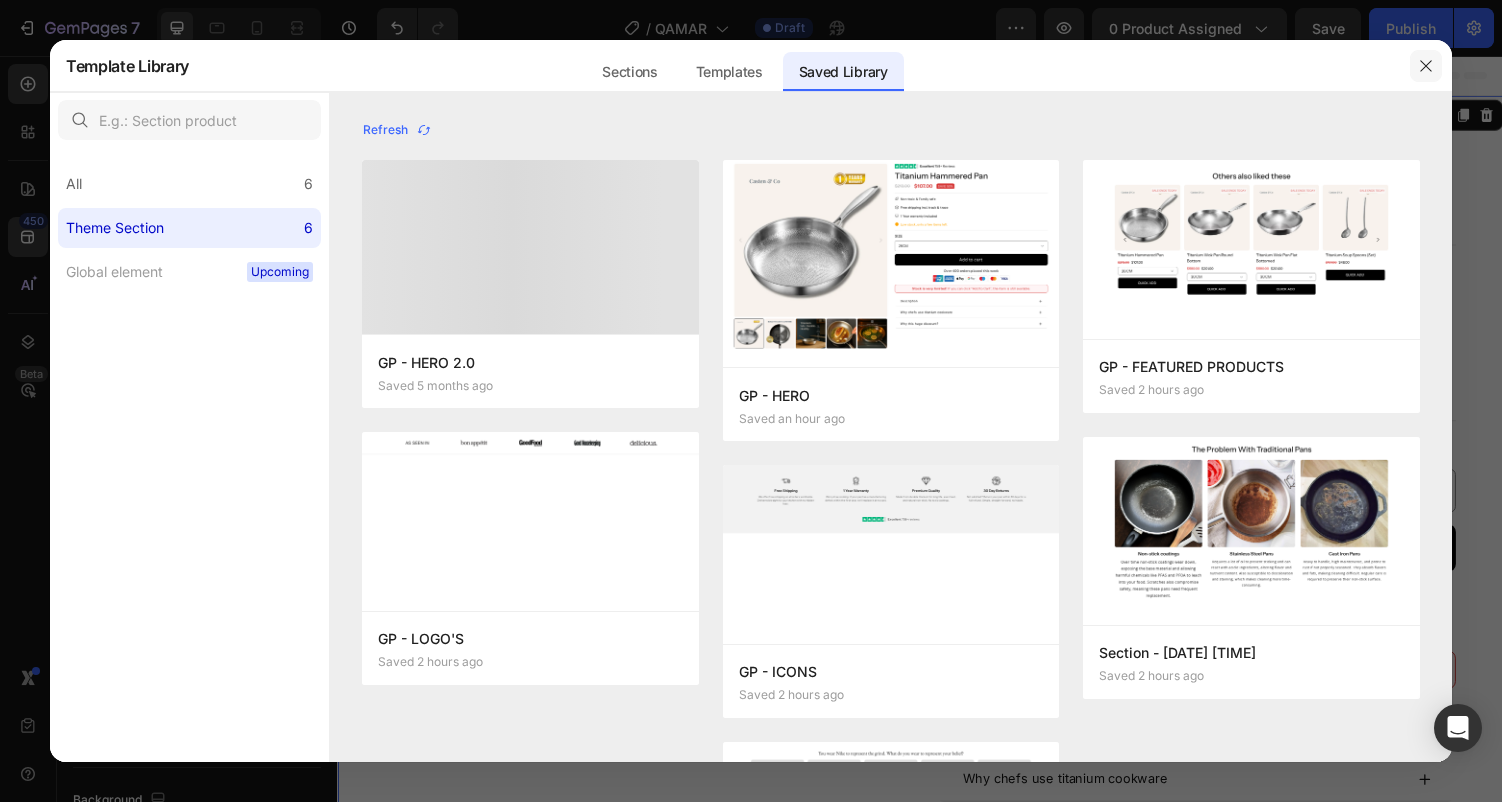 click 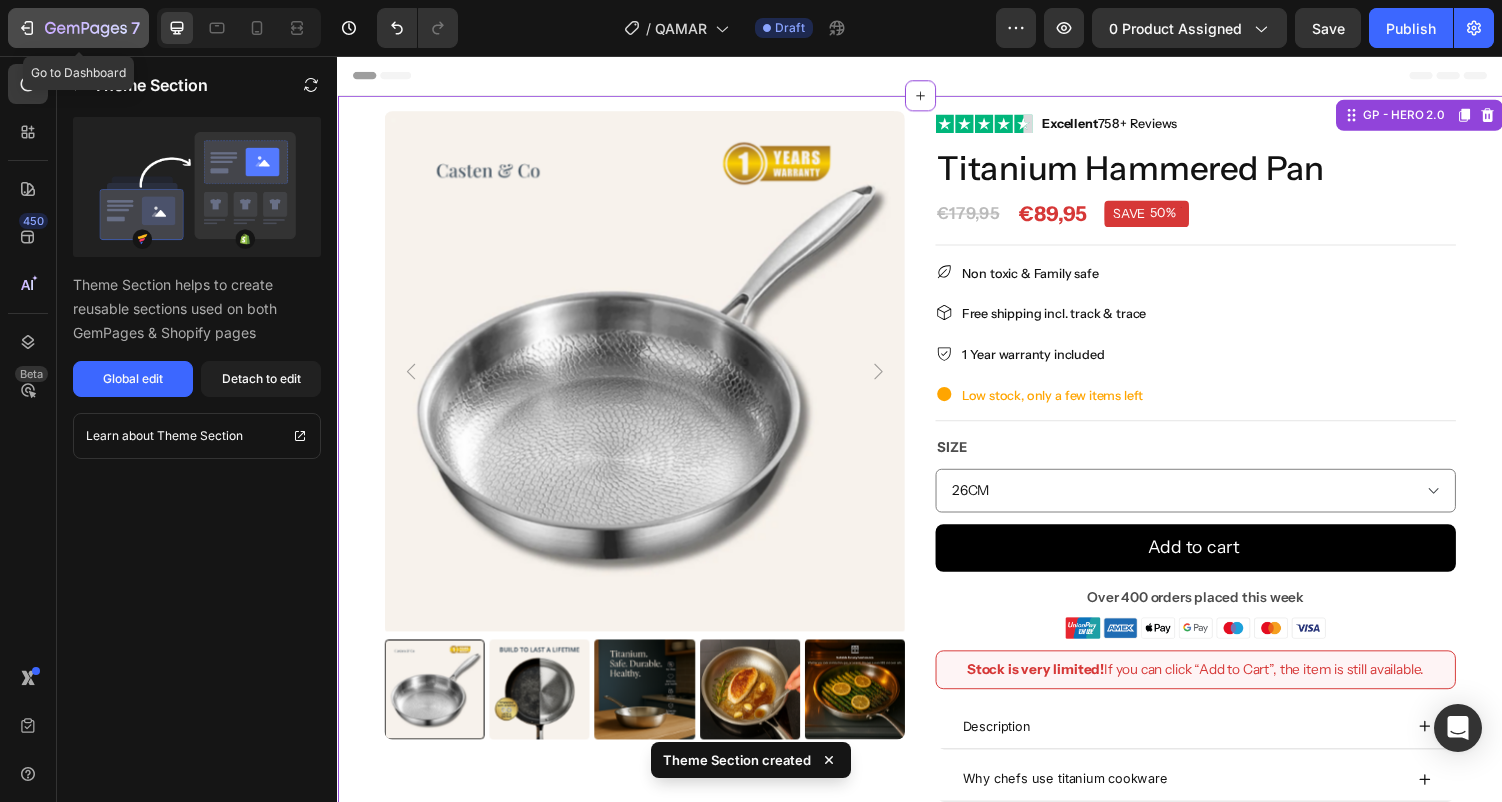 click 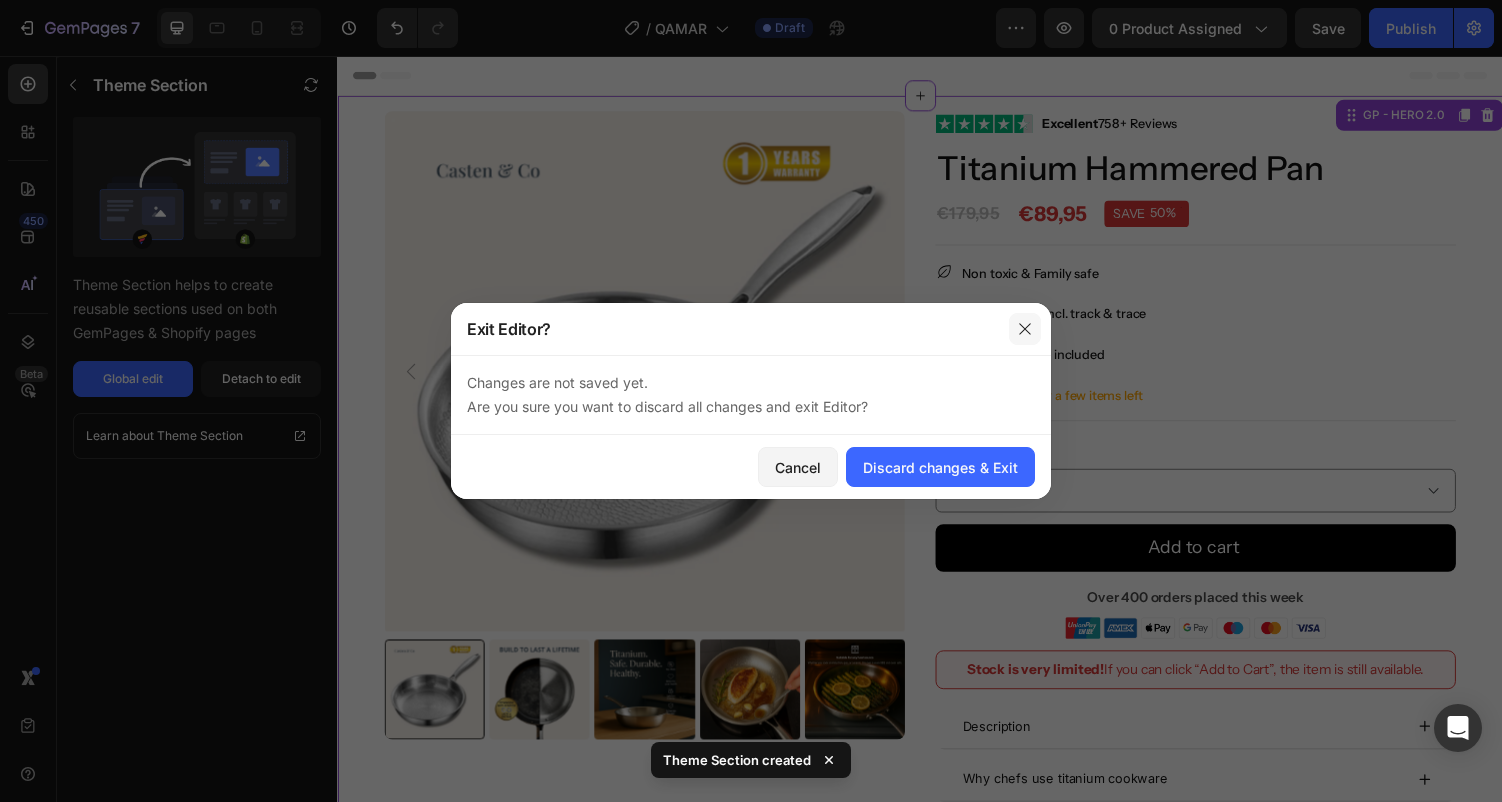 click 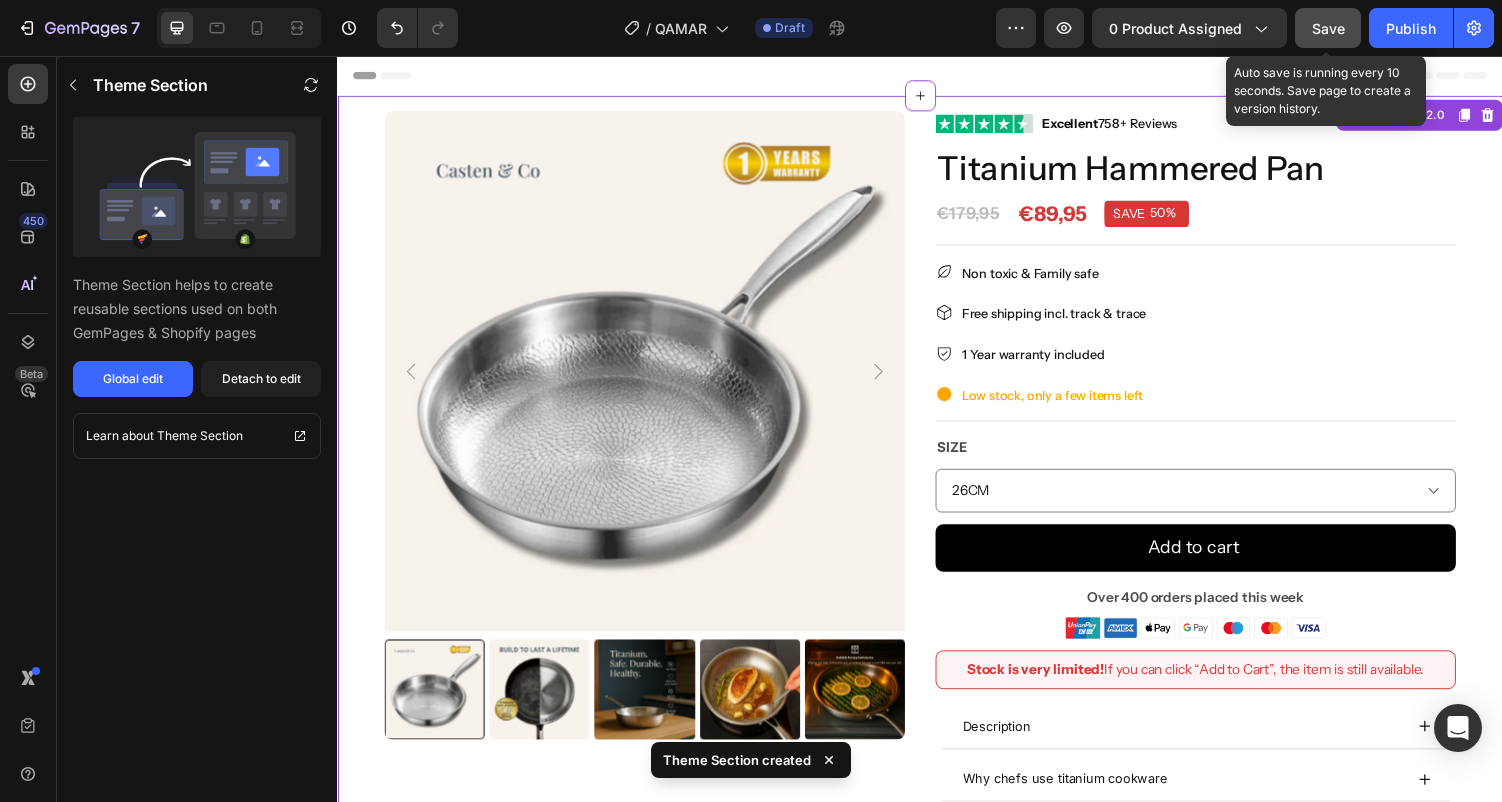click on "Save" at bounding box center (1328, 28) 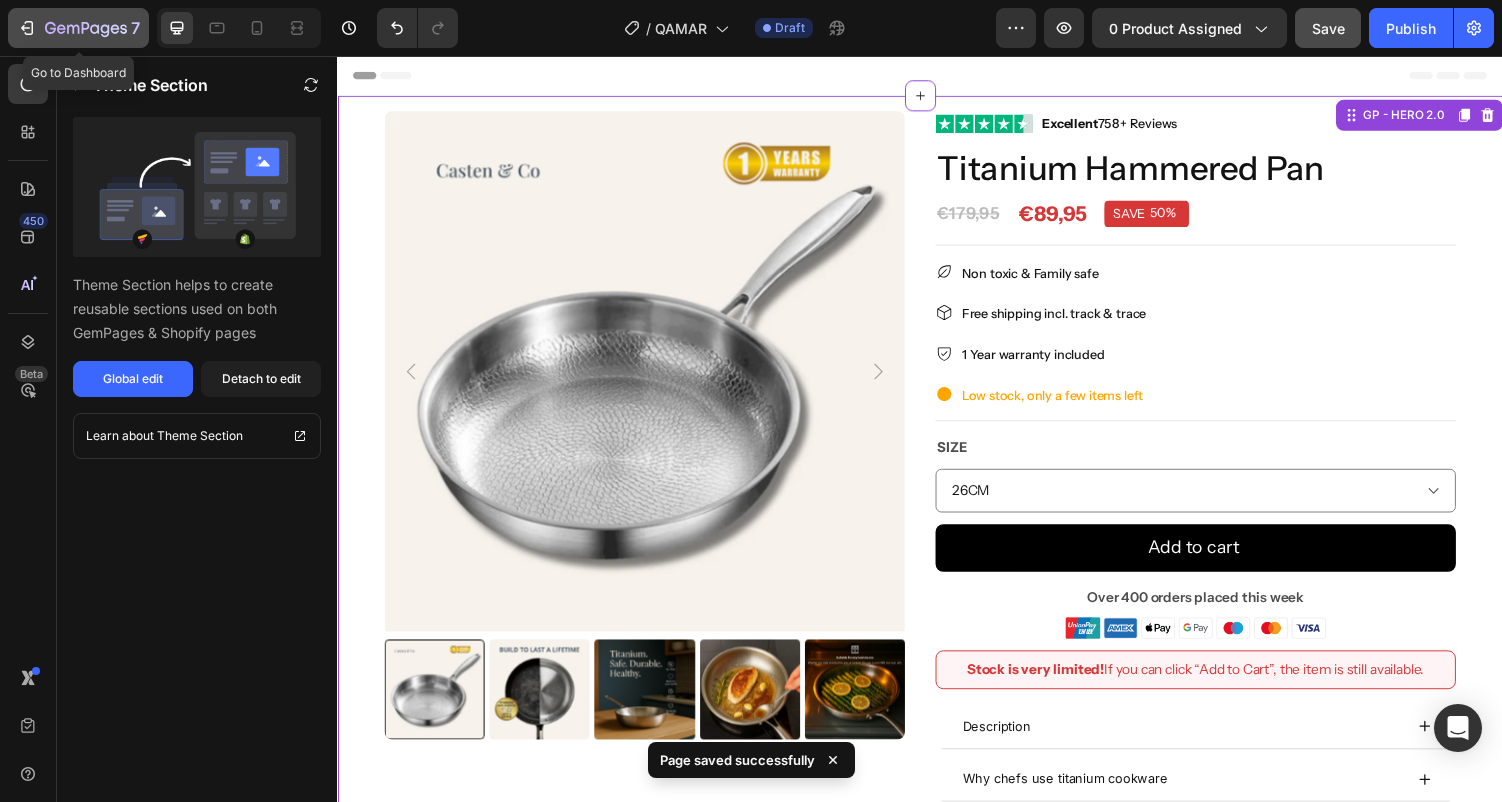 click 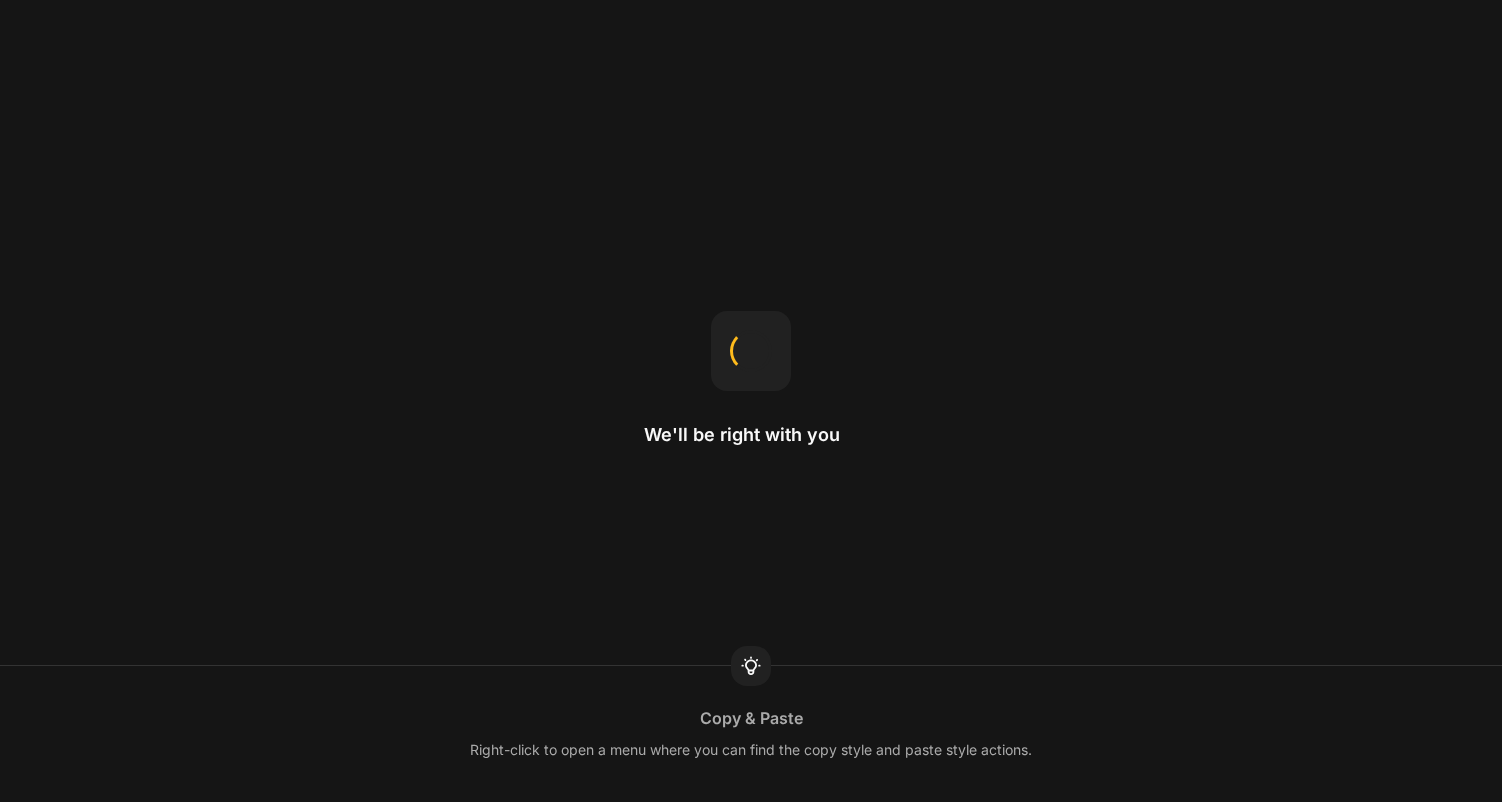 scroll, scrollTop: 0, scrollLeft: 0, axis: both 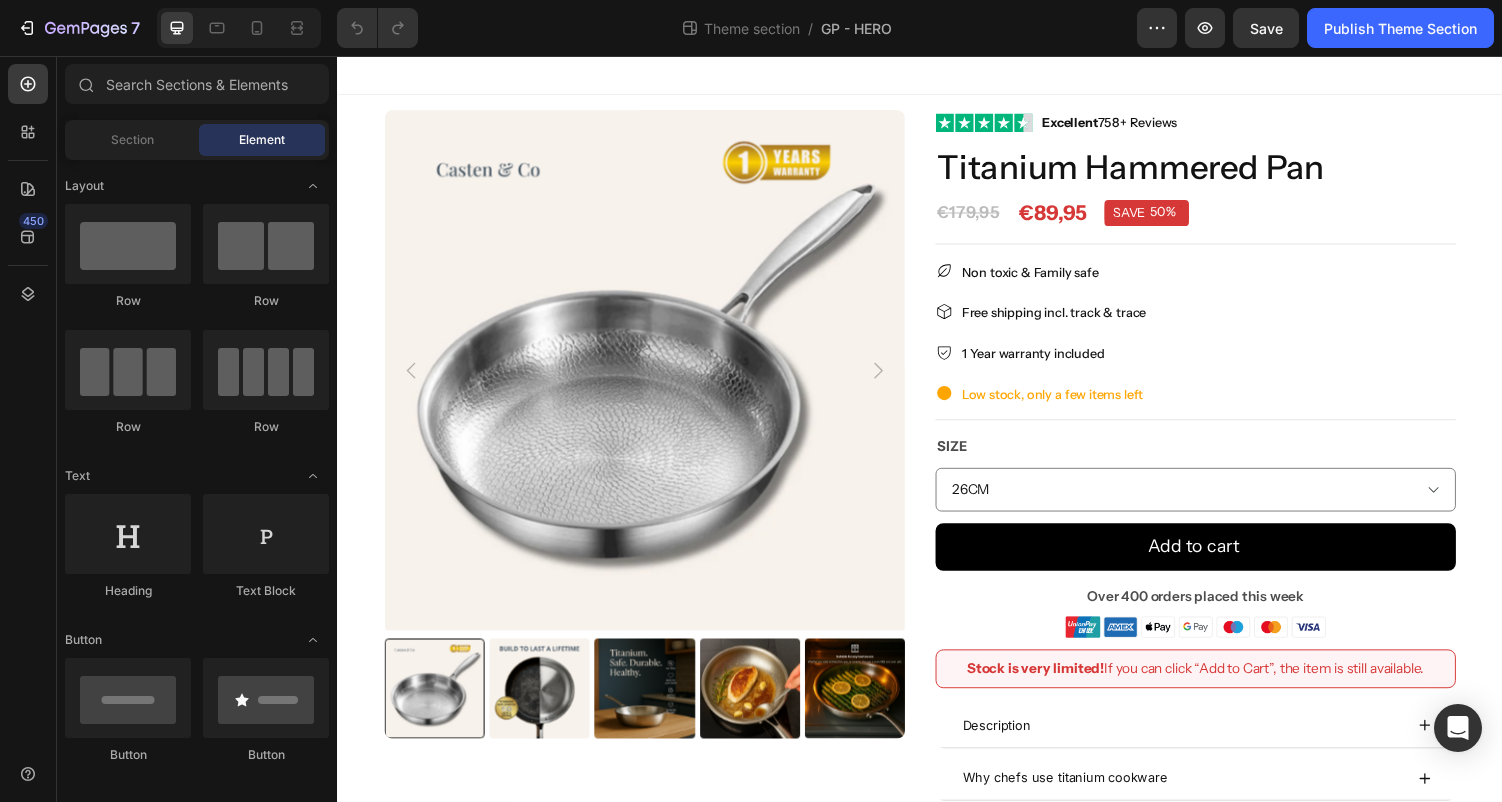 click at bounding box center (653, 380) 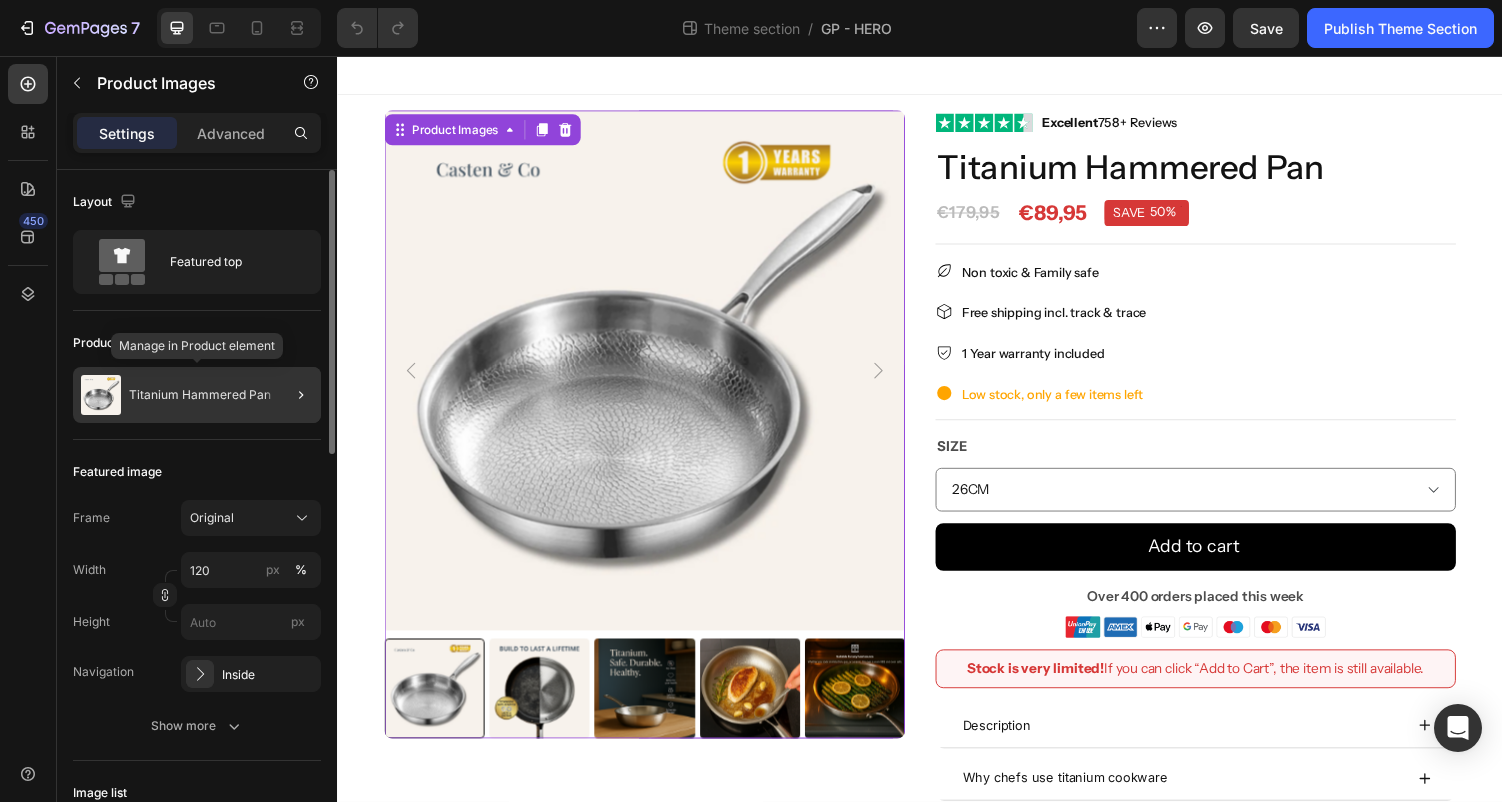 click on "Titanium Hammered Pan" at bounding box center (200, 395) 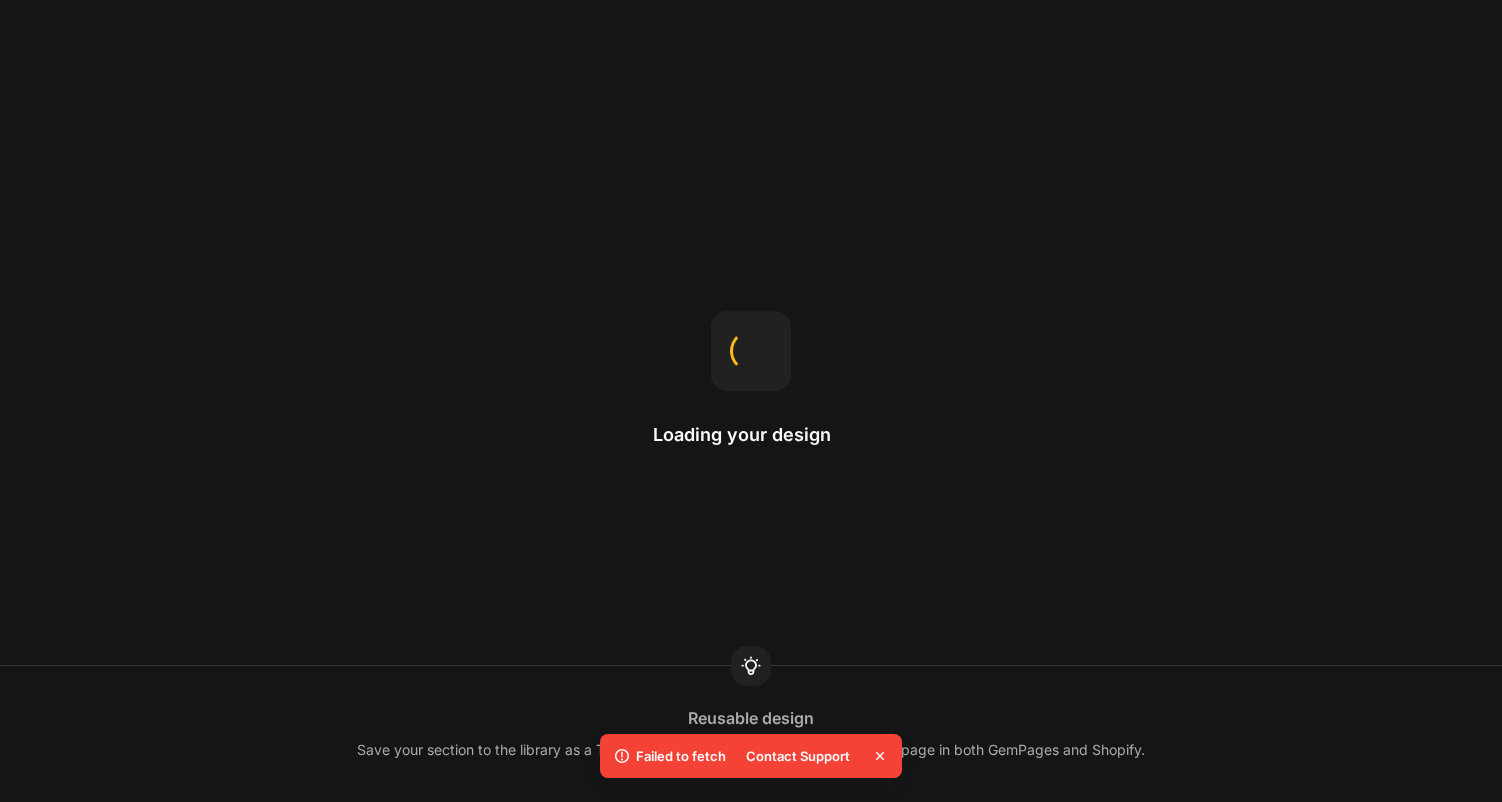 scroll, scrollTop: 0, scrollLeft: 0, axis: both 